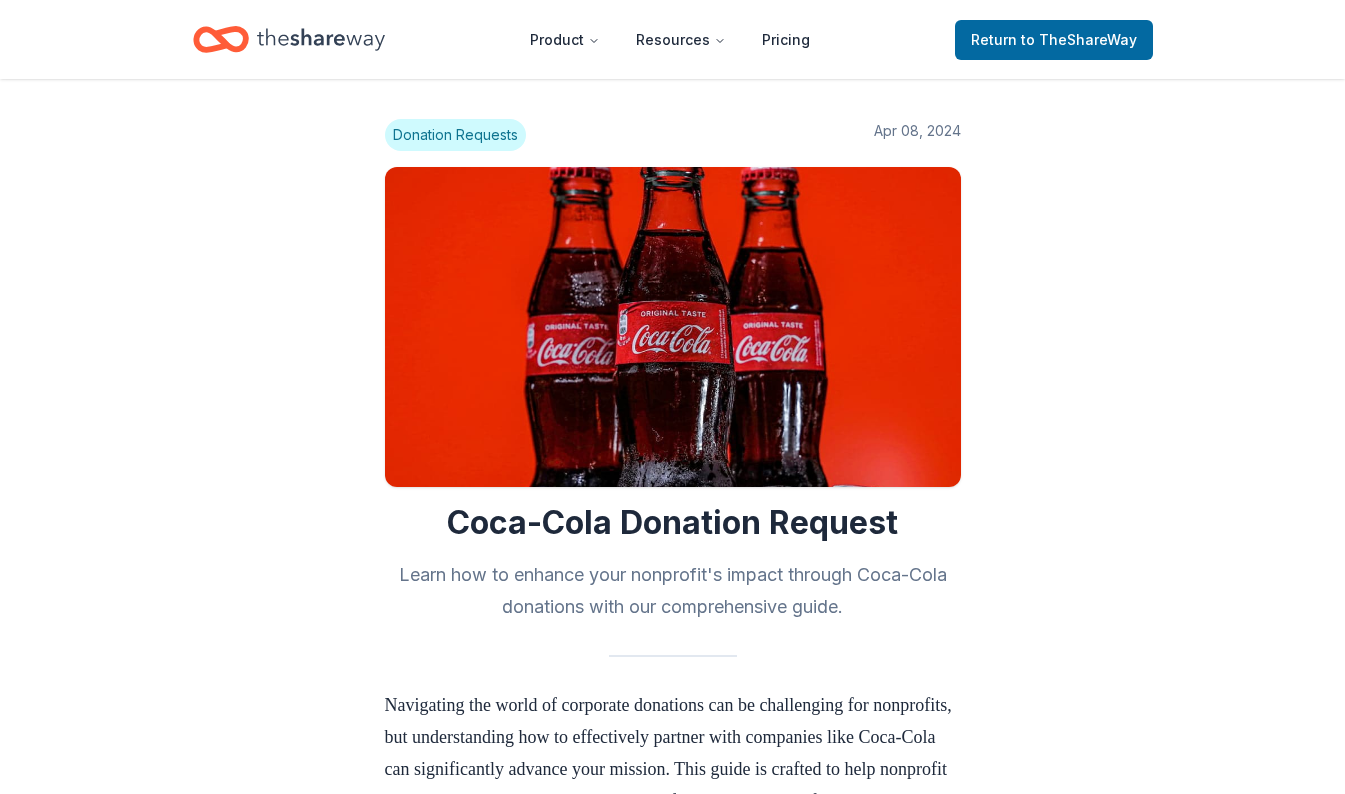 scroll, scrollTop: 0, scrollLeft: 0, axis: both 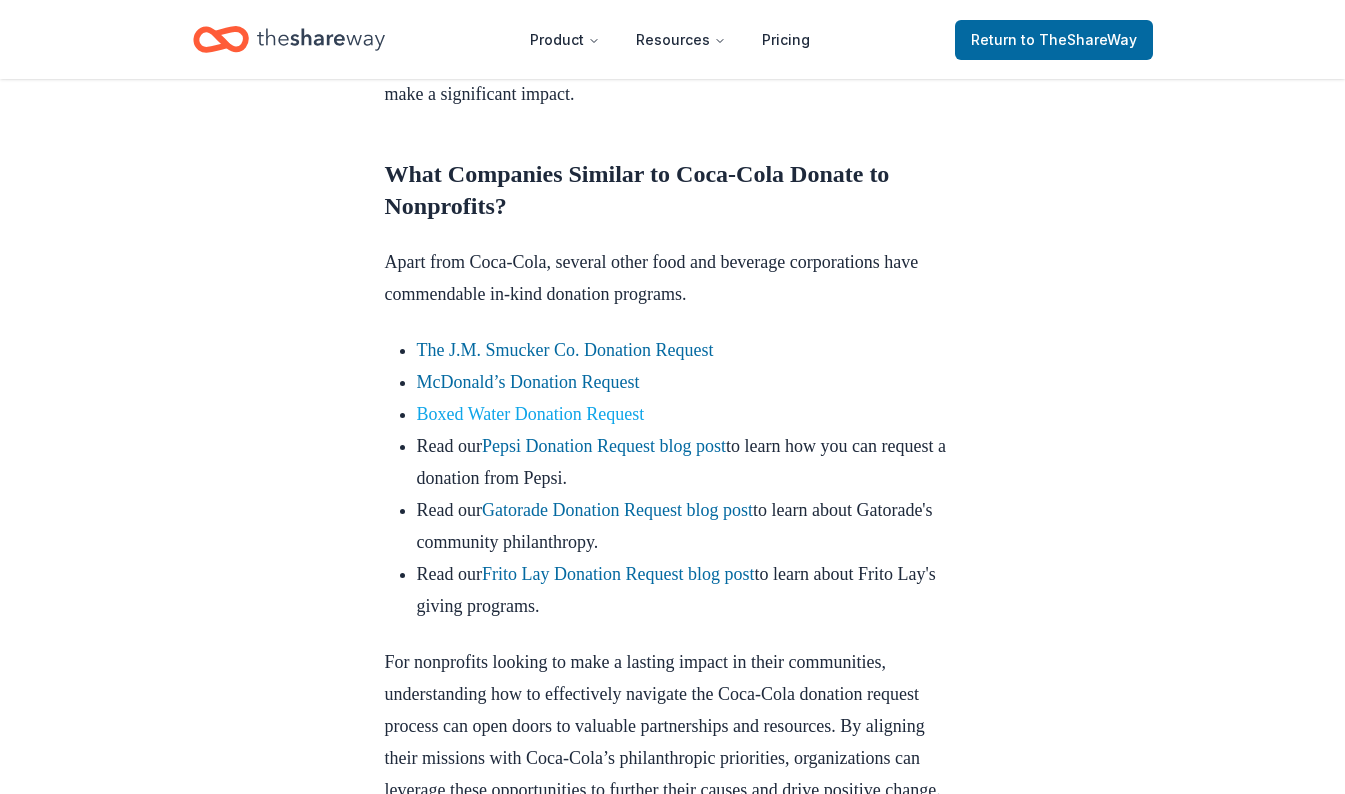 click on "Boxed Water Donation Request" at bounding box center [531, 414] 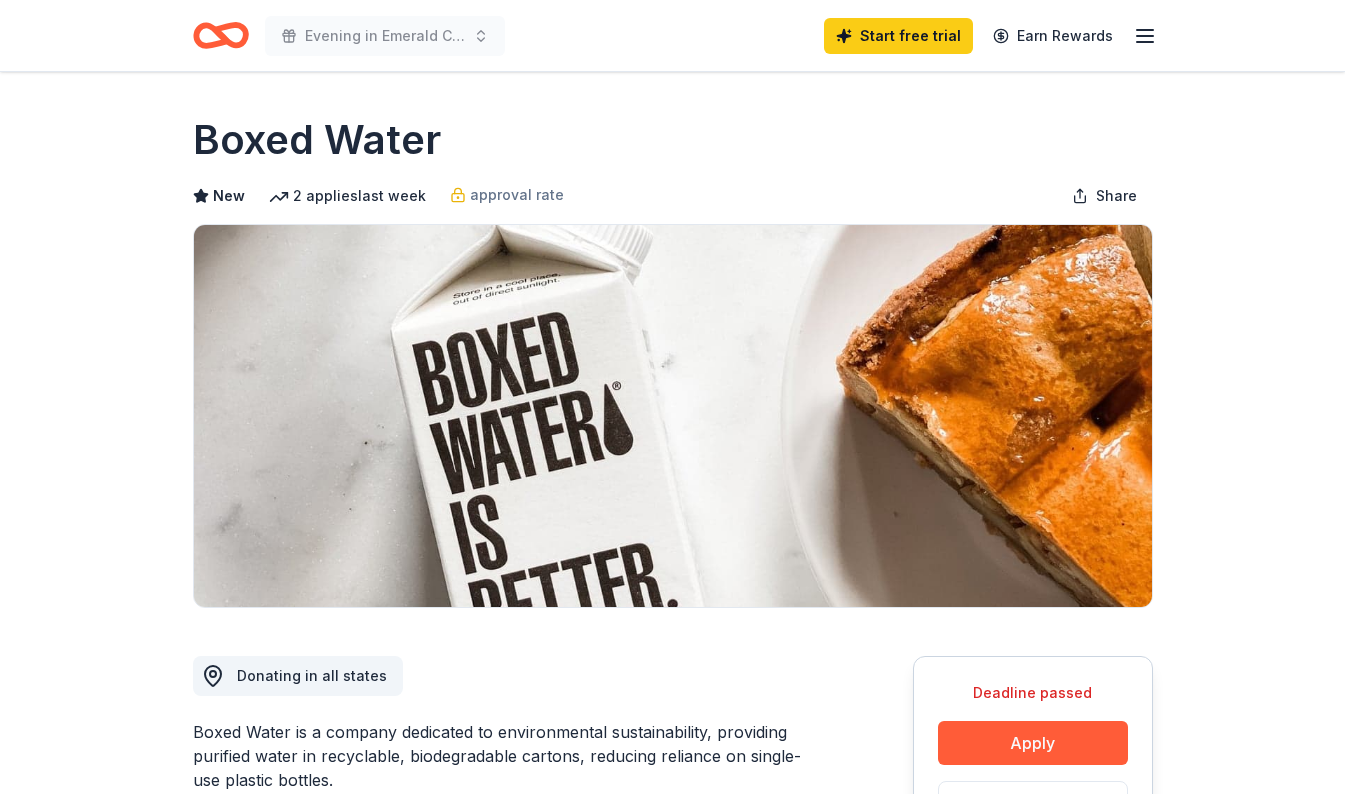 scroll, scrollTop: 0, scrollLeft: 0, axis: both 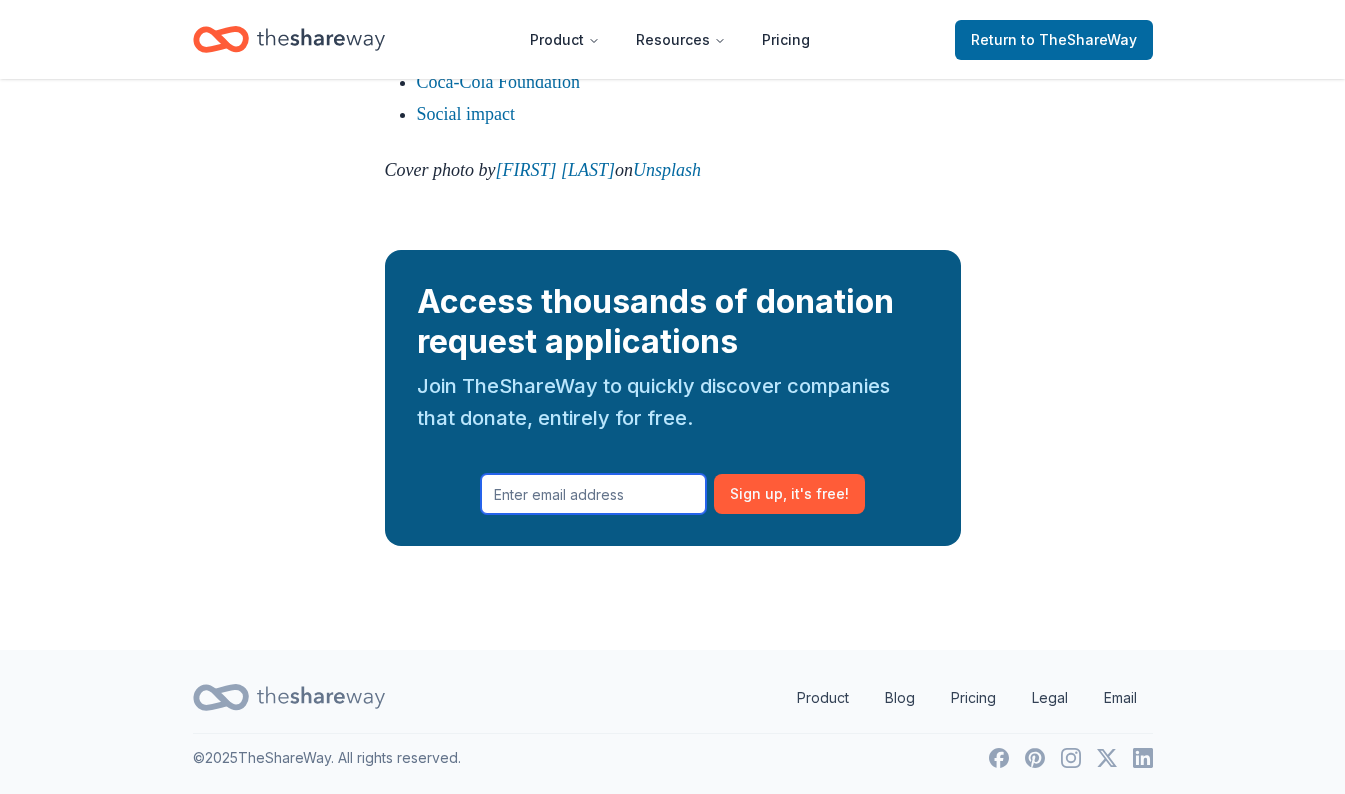 click at bounding box center [593, 494] 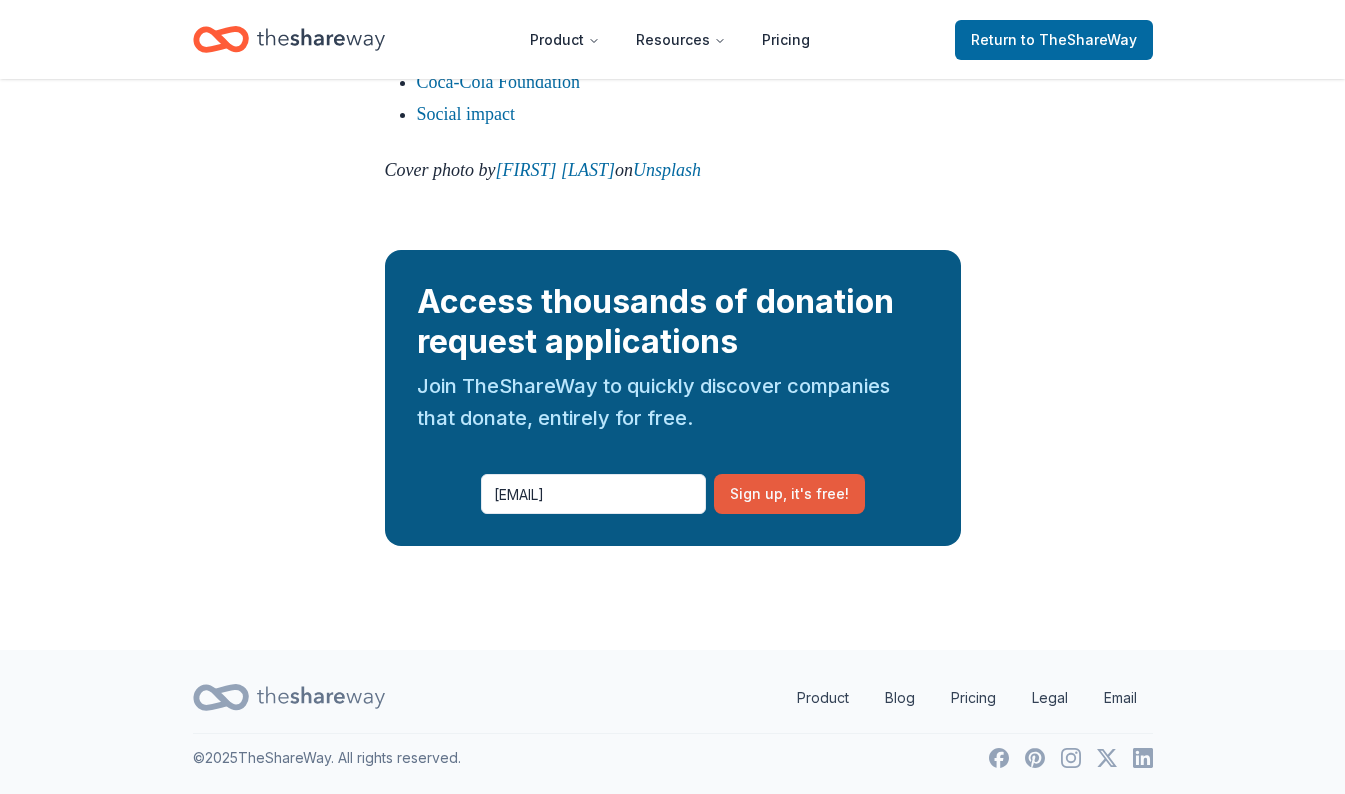 click on "Sign up , it ' s free!" at bounding box center [789, 494] 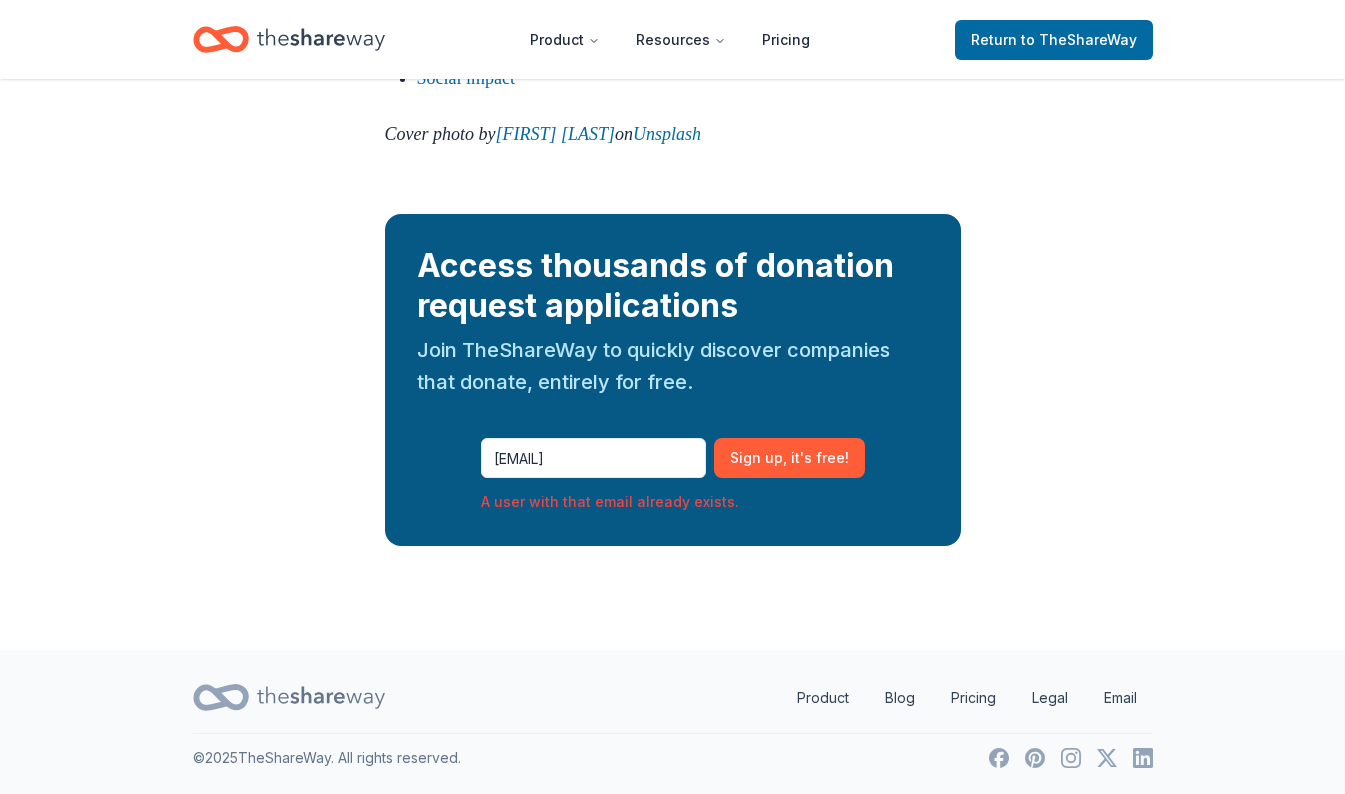 scroll, scrollTop: 3443, scrollLeft: 0, axis: vertical 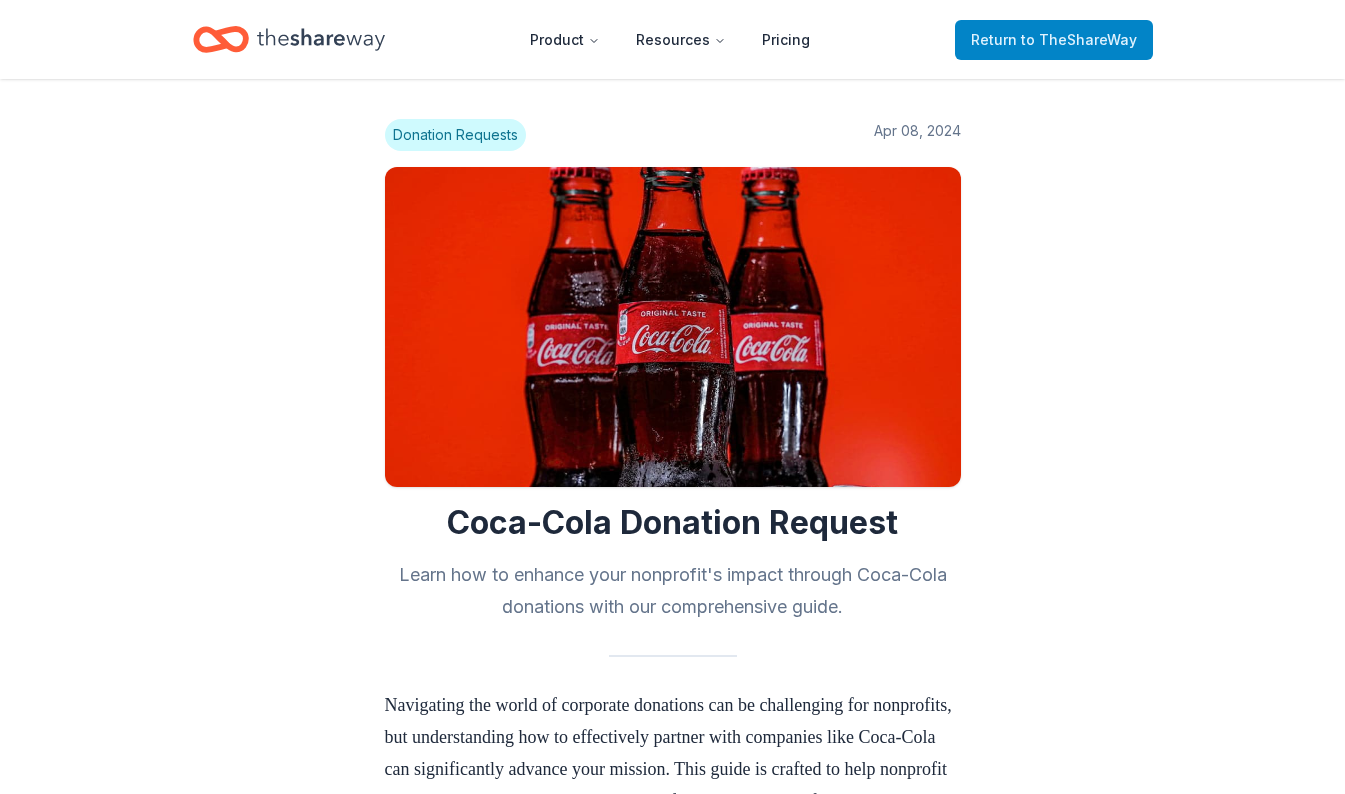 click on "to TheShareWay" at bounding box center [1079, 39] 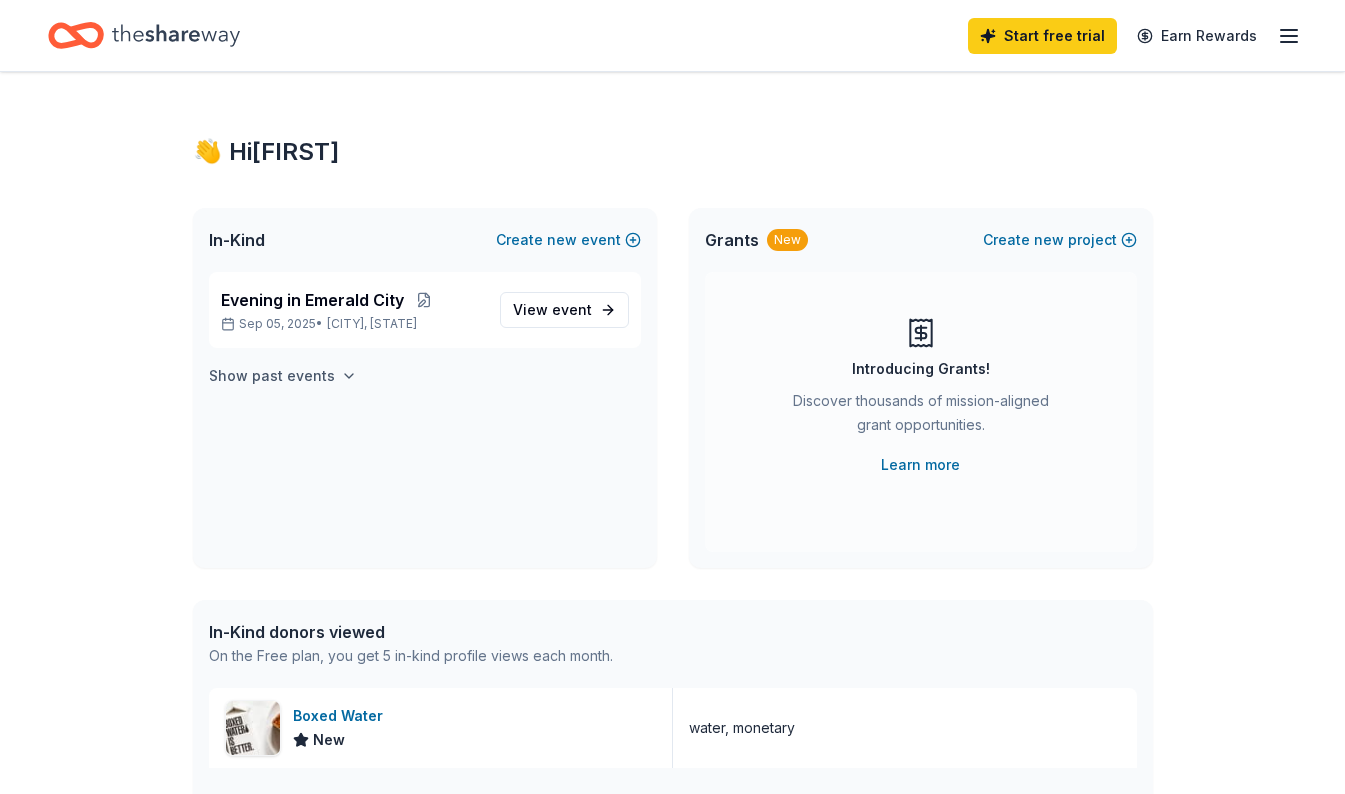 click on "Show past events" at bounding box center [272, 376] 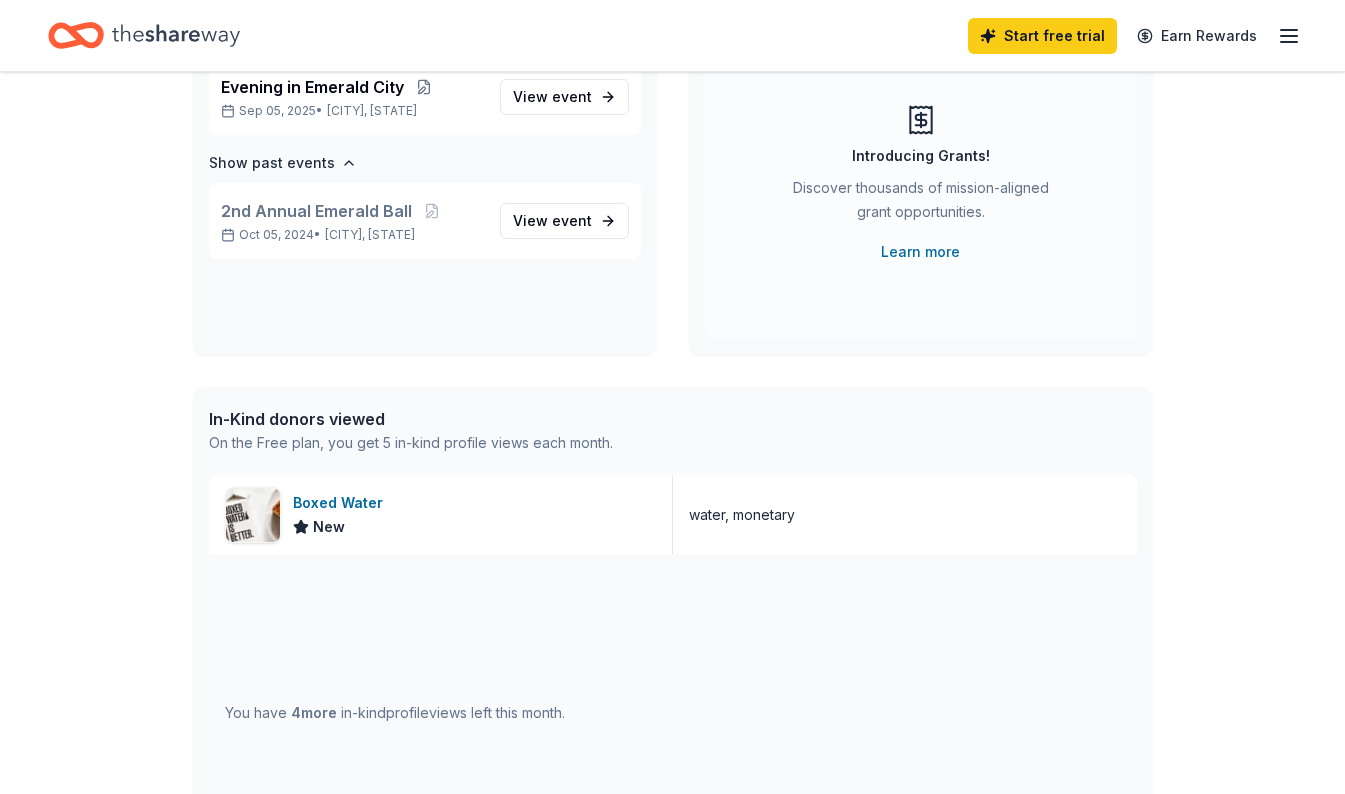 scroll, scrollTop: 253, scrollLeft: 0, axis: vertical 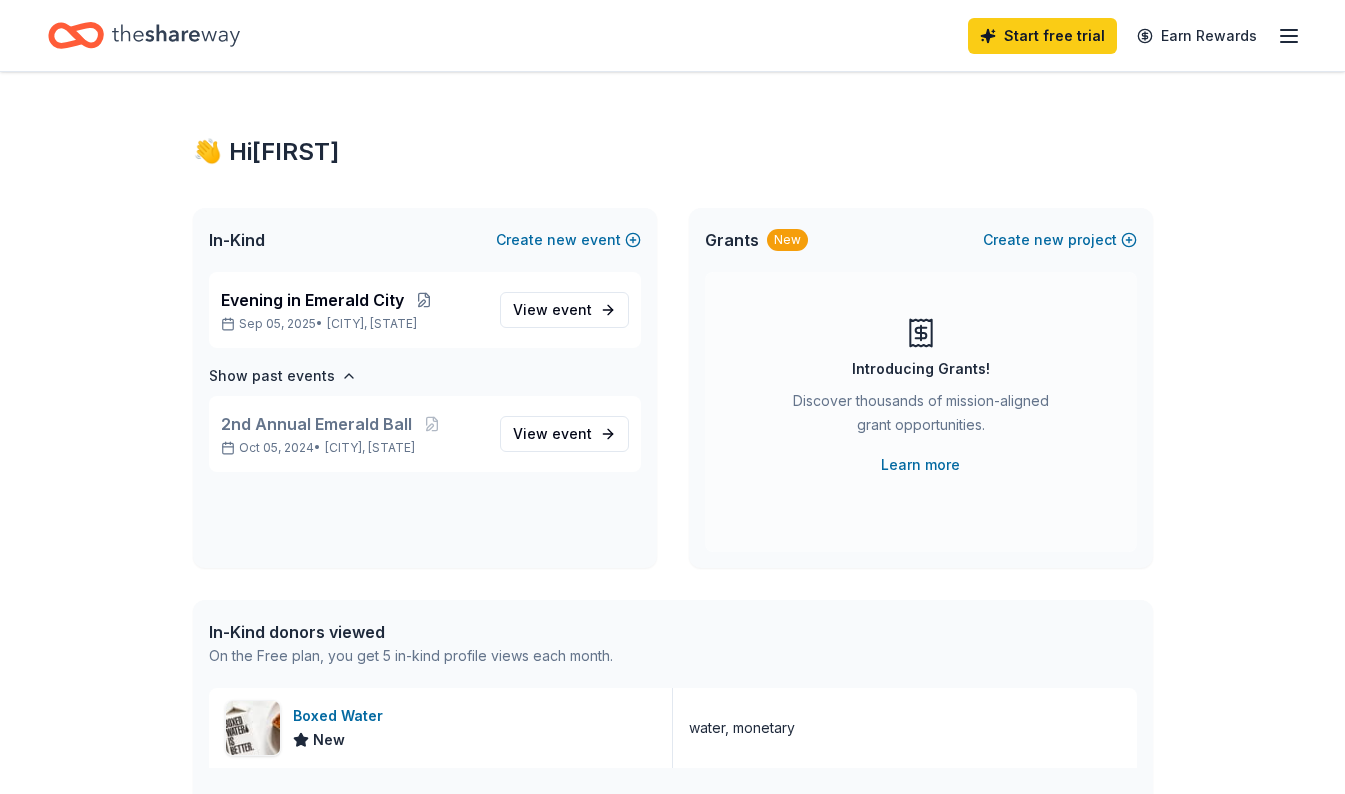 click 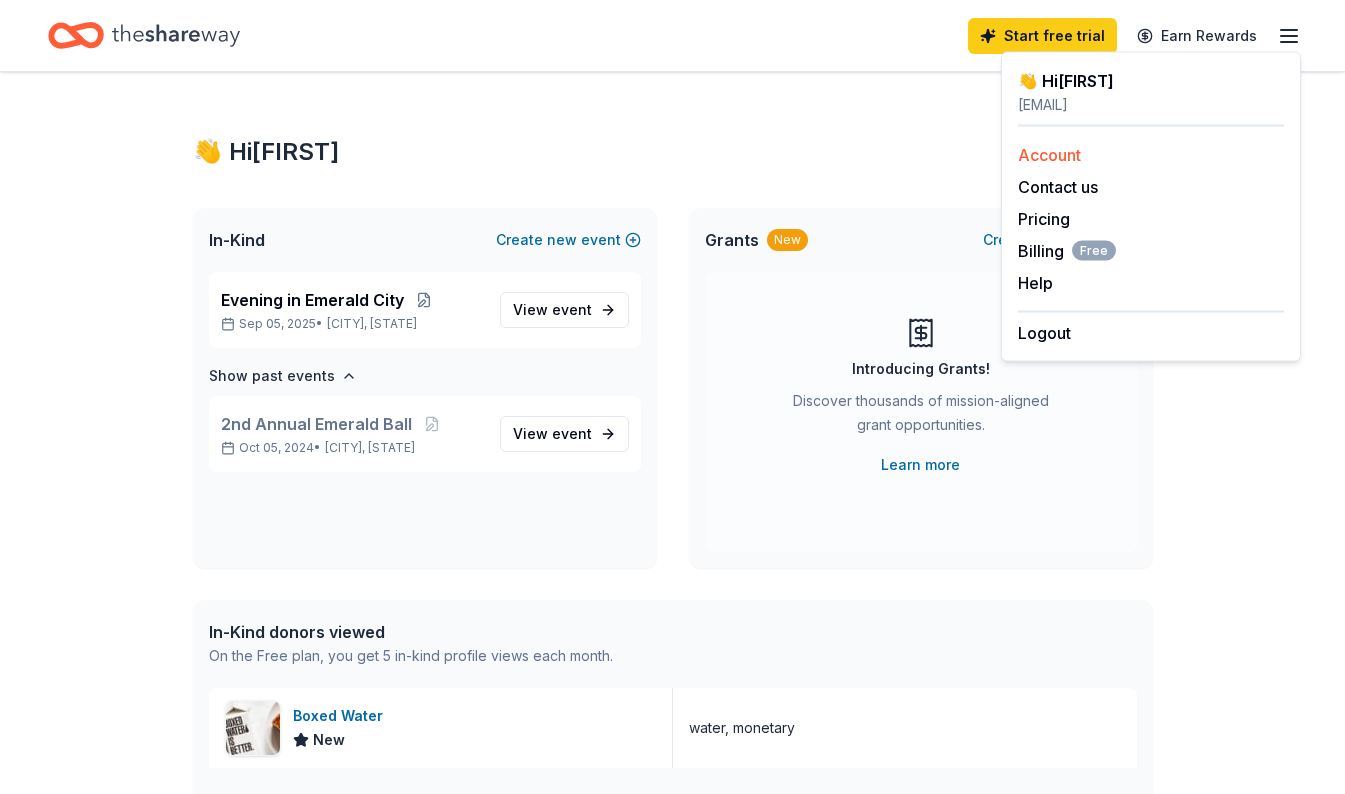 click on "Account" at bounding box center (1049, 155) 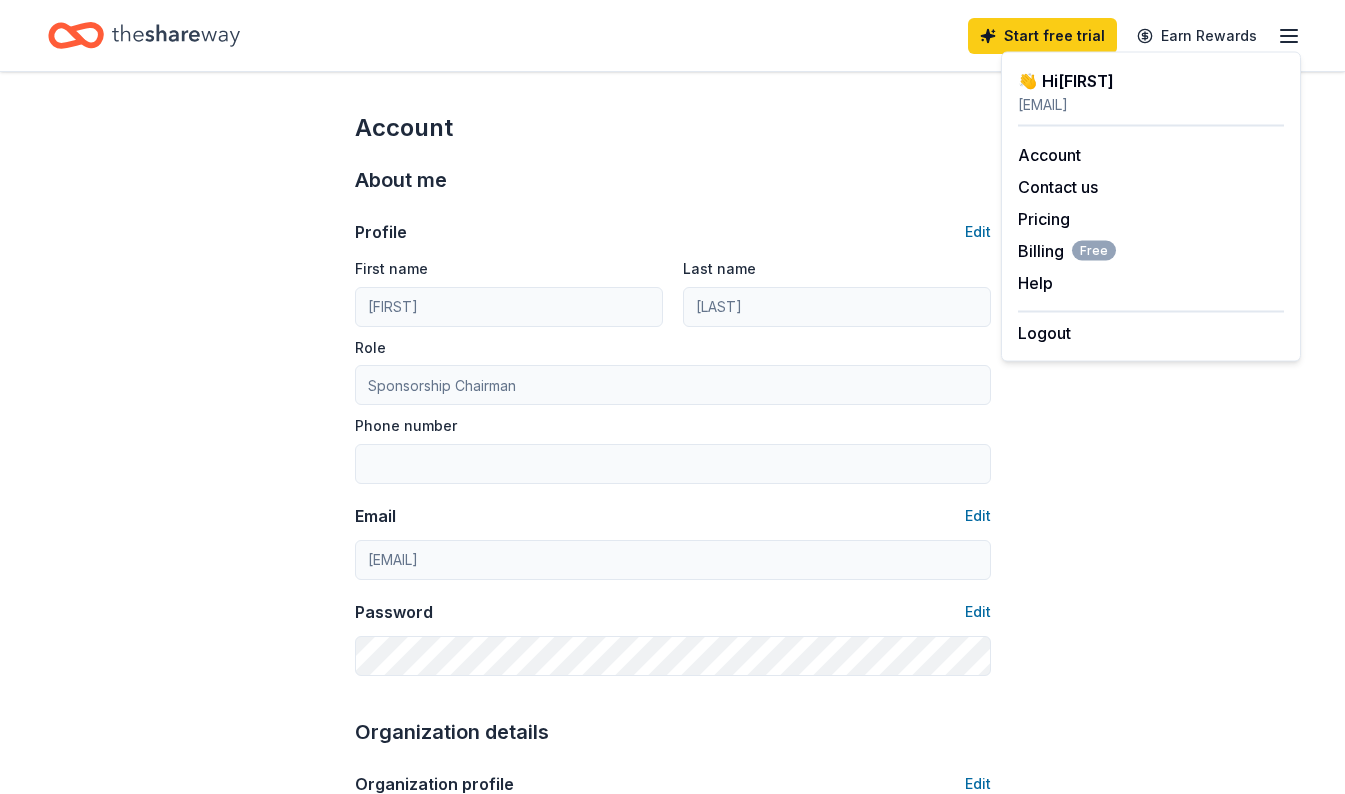 click on "Account About me Profile Edit First name Elissa Last name JONES Role Sponsorship Chairman Phone number Email Edit trina20aka@yahoo.com Password Edit Organization details Organization profile Edit Organization name Alamo City Tea Roses Foundation Inc ZIP code 78258 Website EIN Edit 84-3803820 501(c)(3) Letter Edit About your organization Edit Cause tags Social Justice Mission statement An organization focused on community development. It received its nonprofit status in 2019. Social handles Edit Instagram LinkedIn Facebook X (Twitter)" at bounding box center [672, 965] 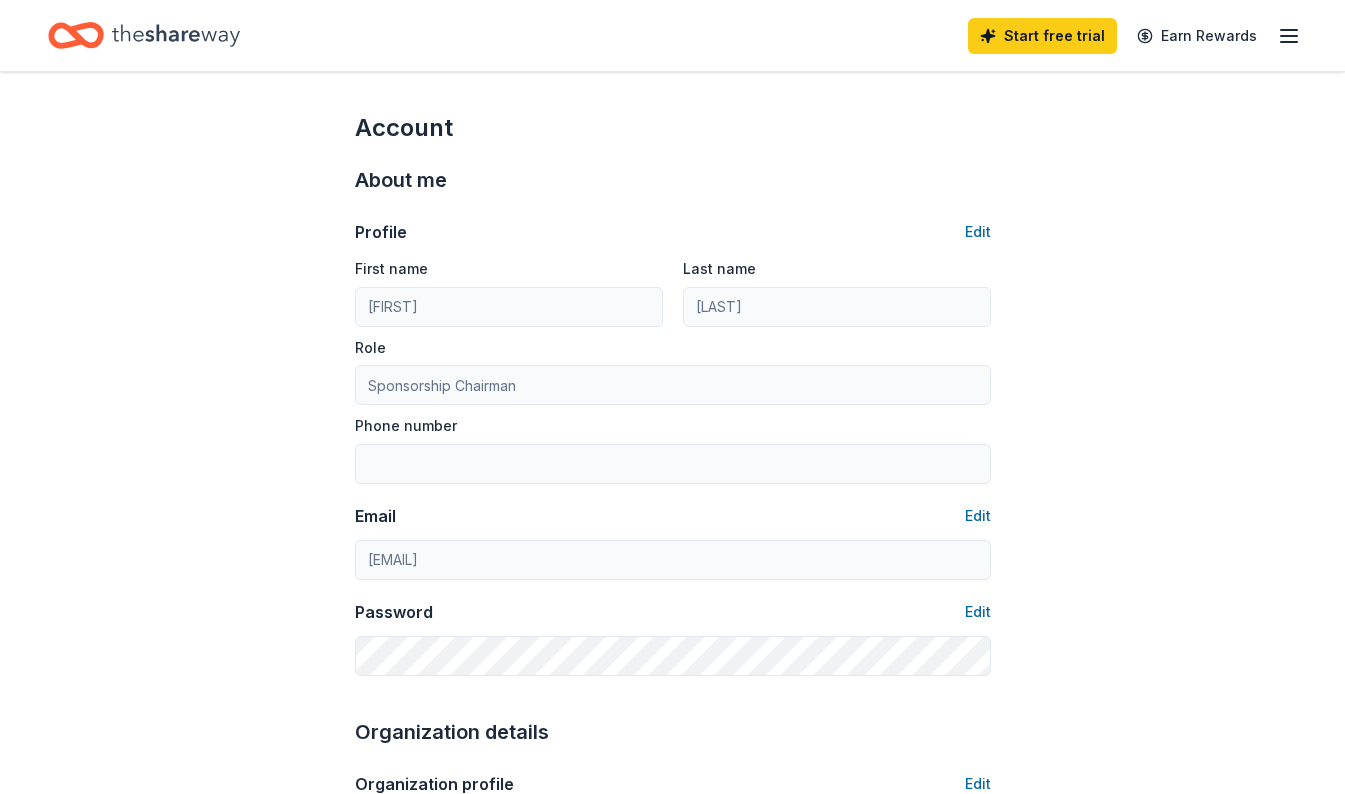 click 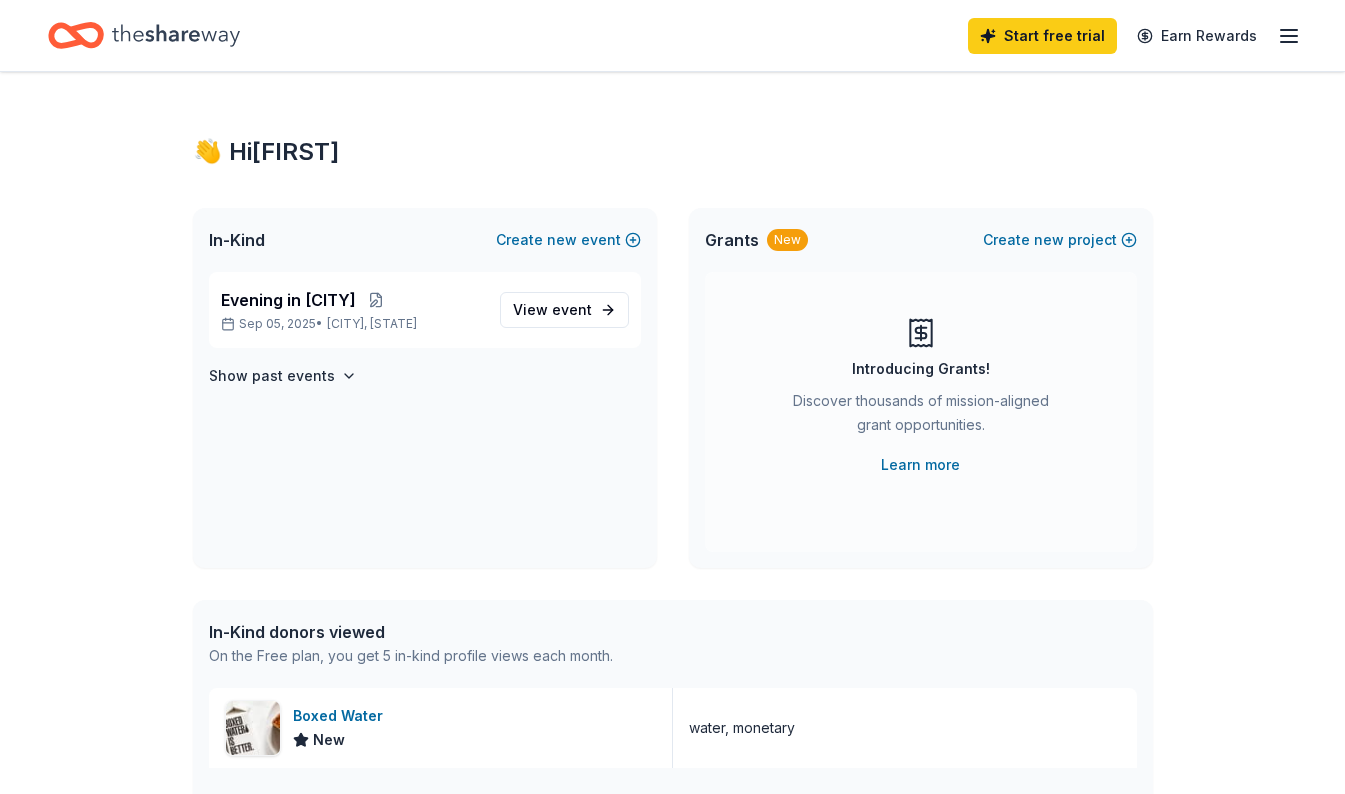 scroll, scrollTop: 0, scrollLeft: 0, axis: both 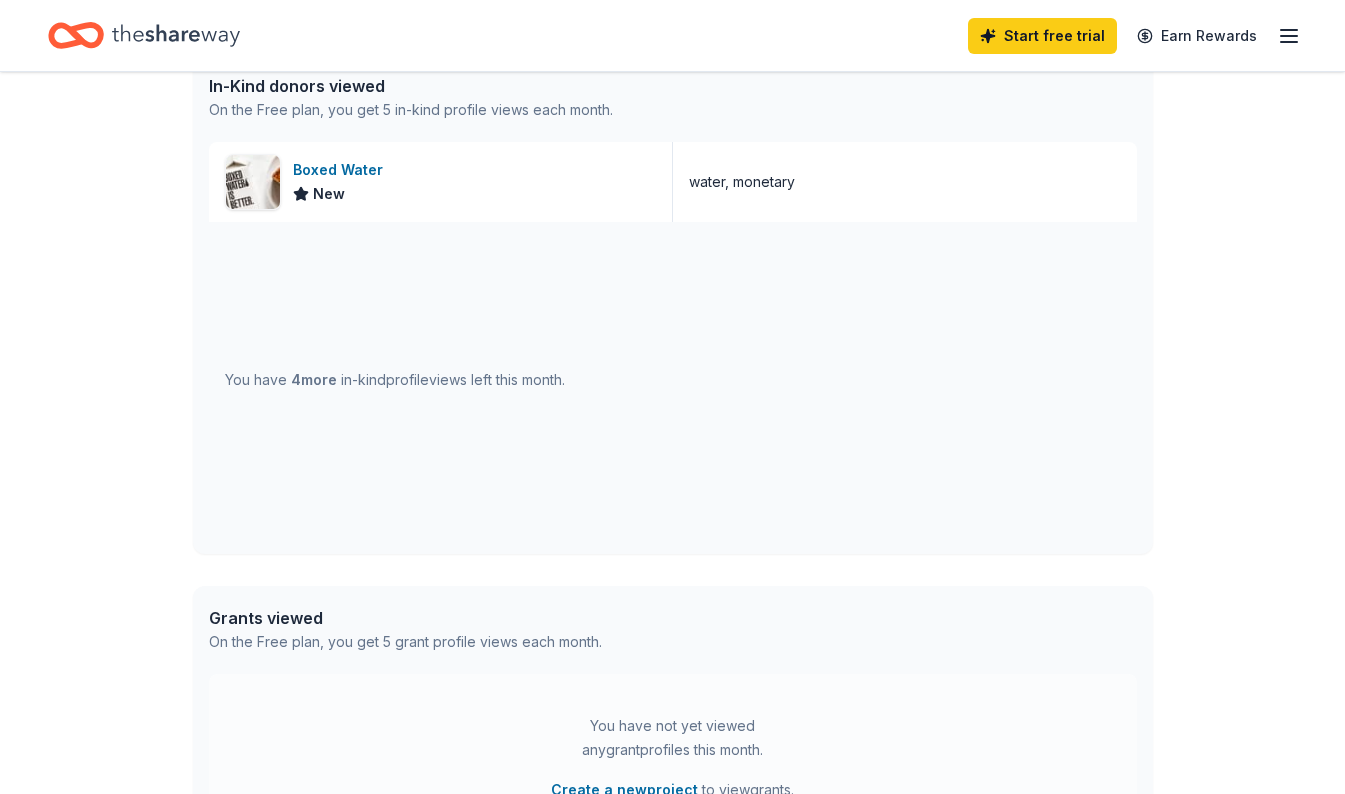 click 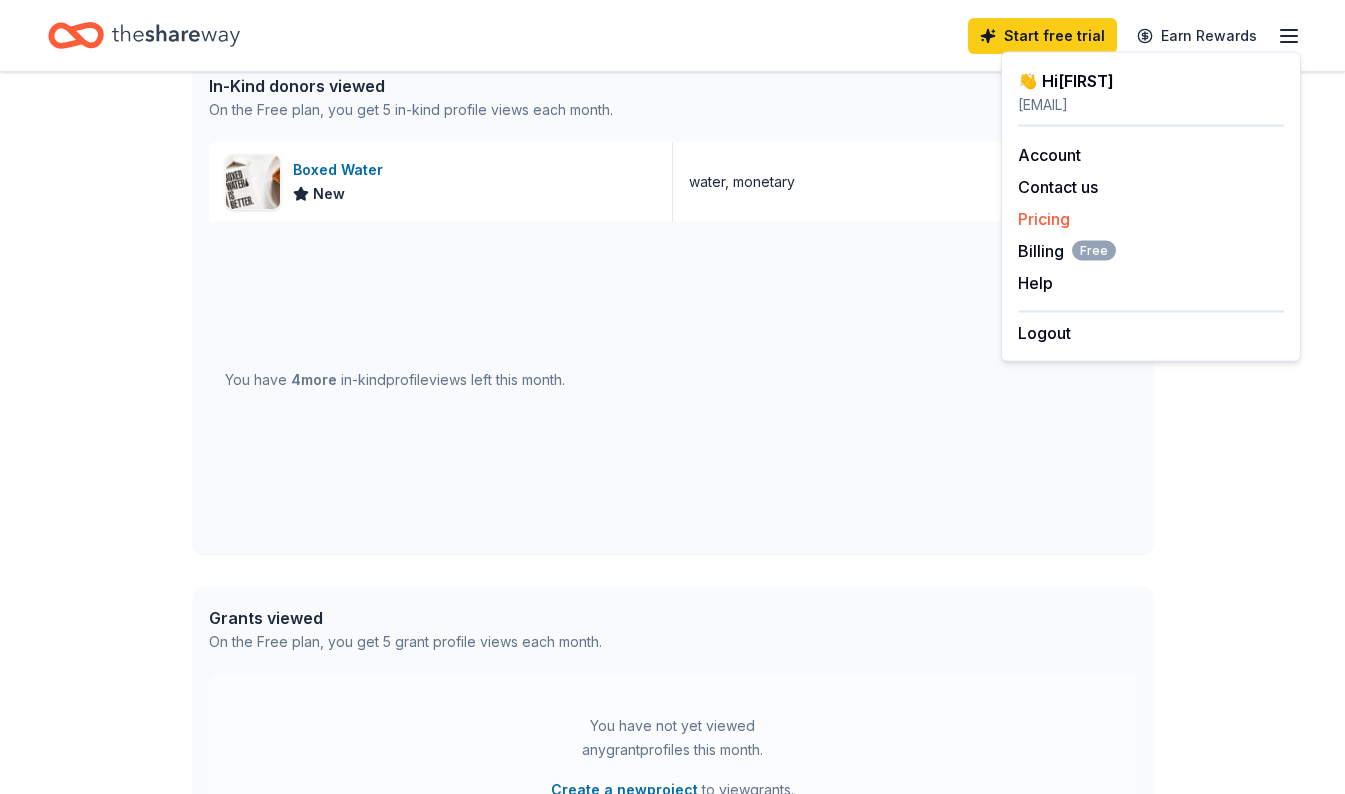 click on "Pricing" at bounding box center [1151, 219] 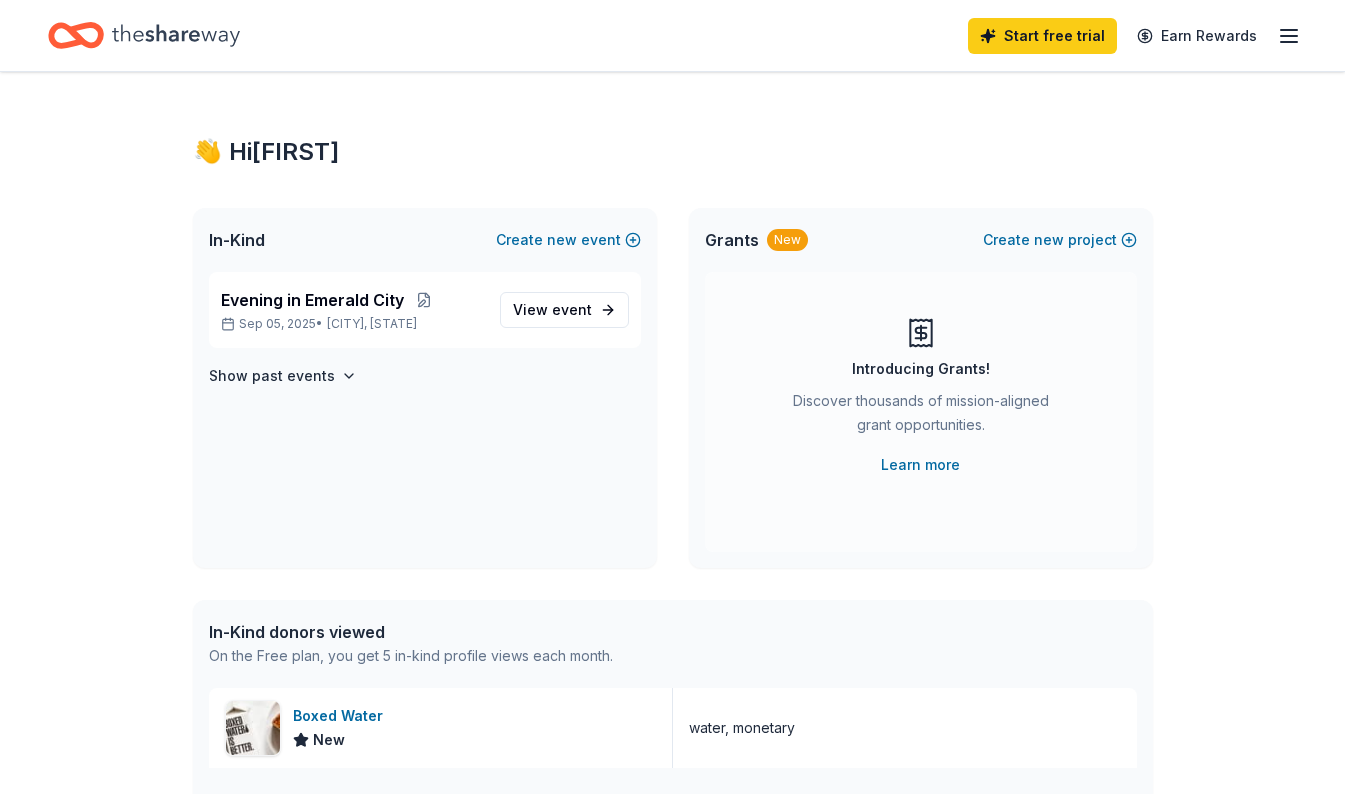 scroll, scrollTop: 0, scrollLeft: 0, axis: both 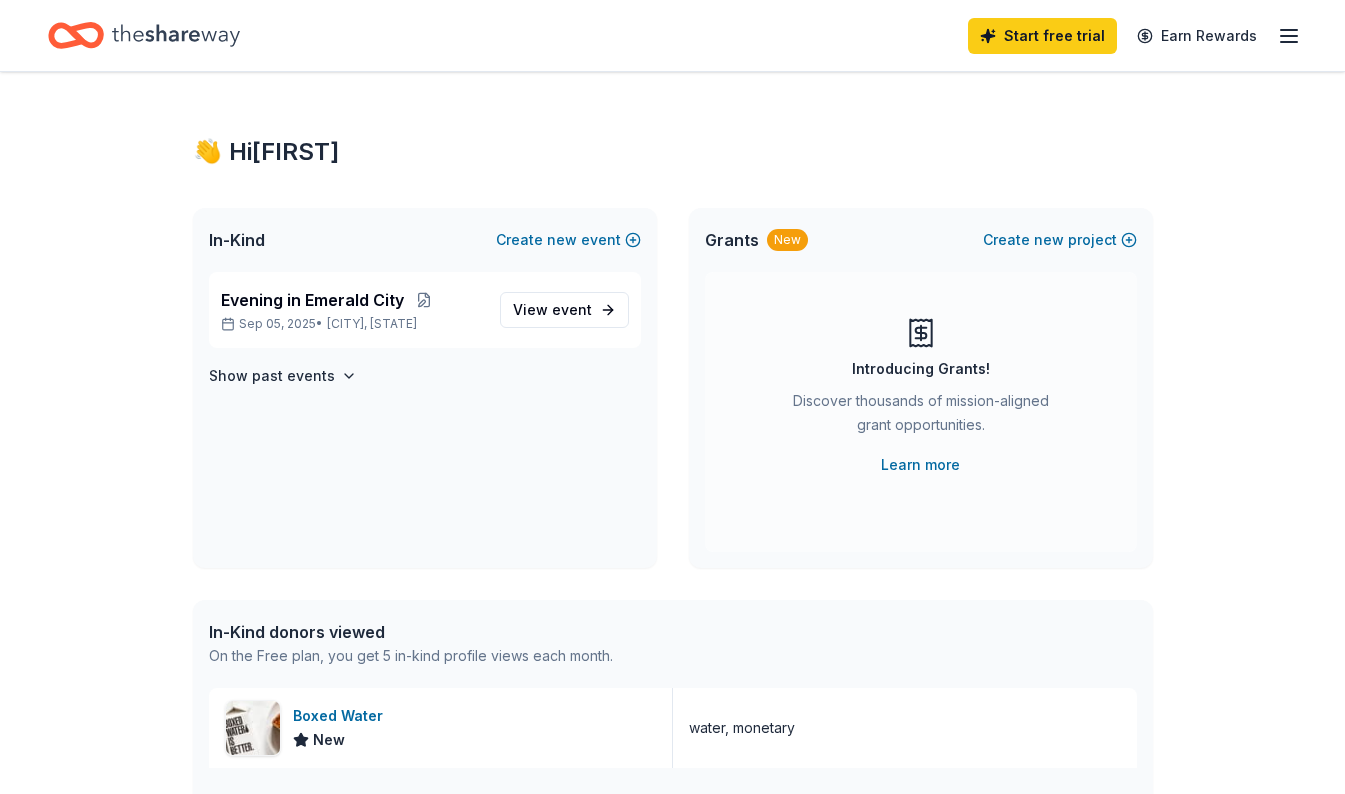 click on "Discover thousands of mission-aligned grant opportunities." at bounding box center [921, 417] 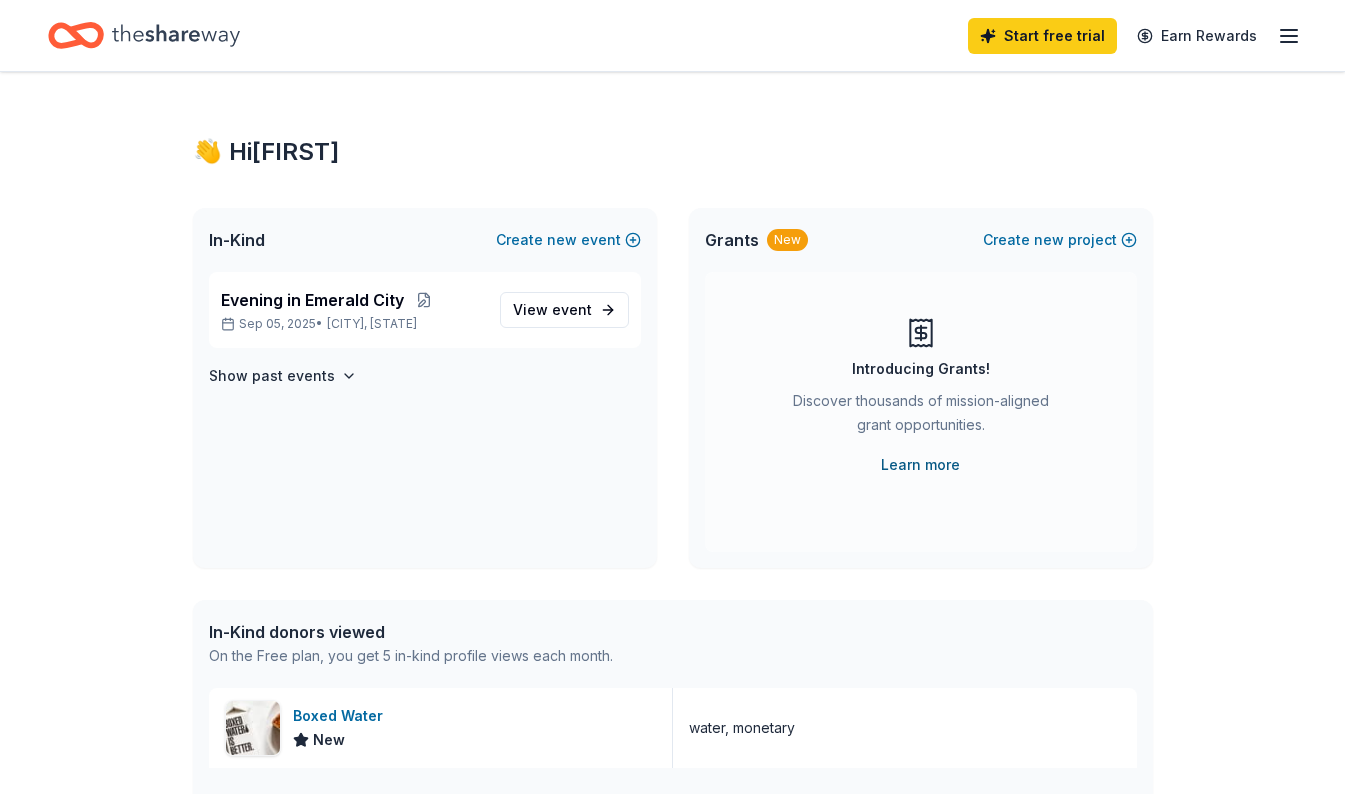 click on "Learn more" at bounding box center (920, 465) 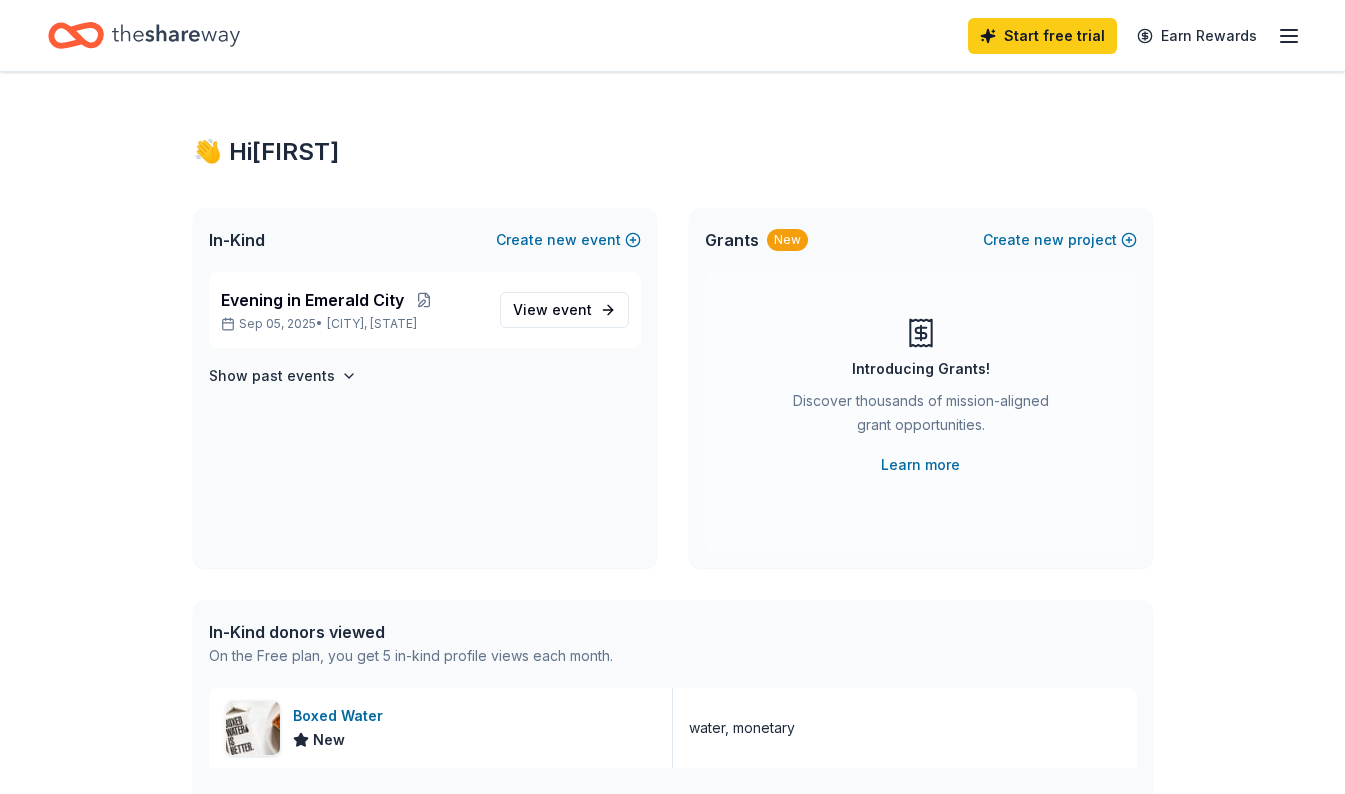 click 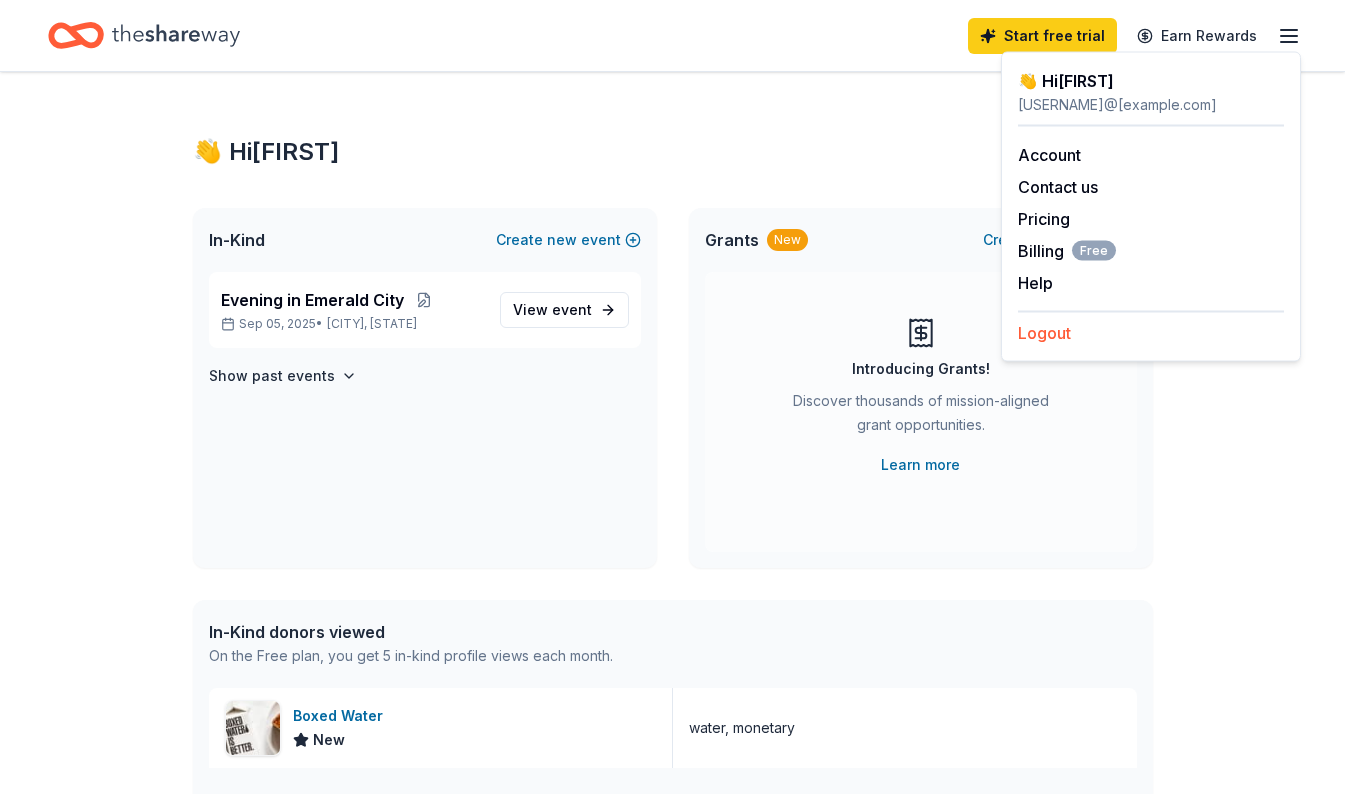 click on "Logout" at bounding box center [1044, 333] 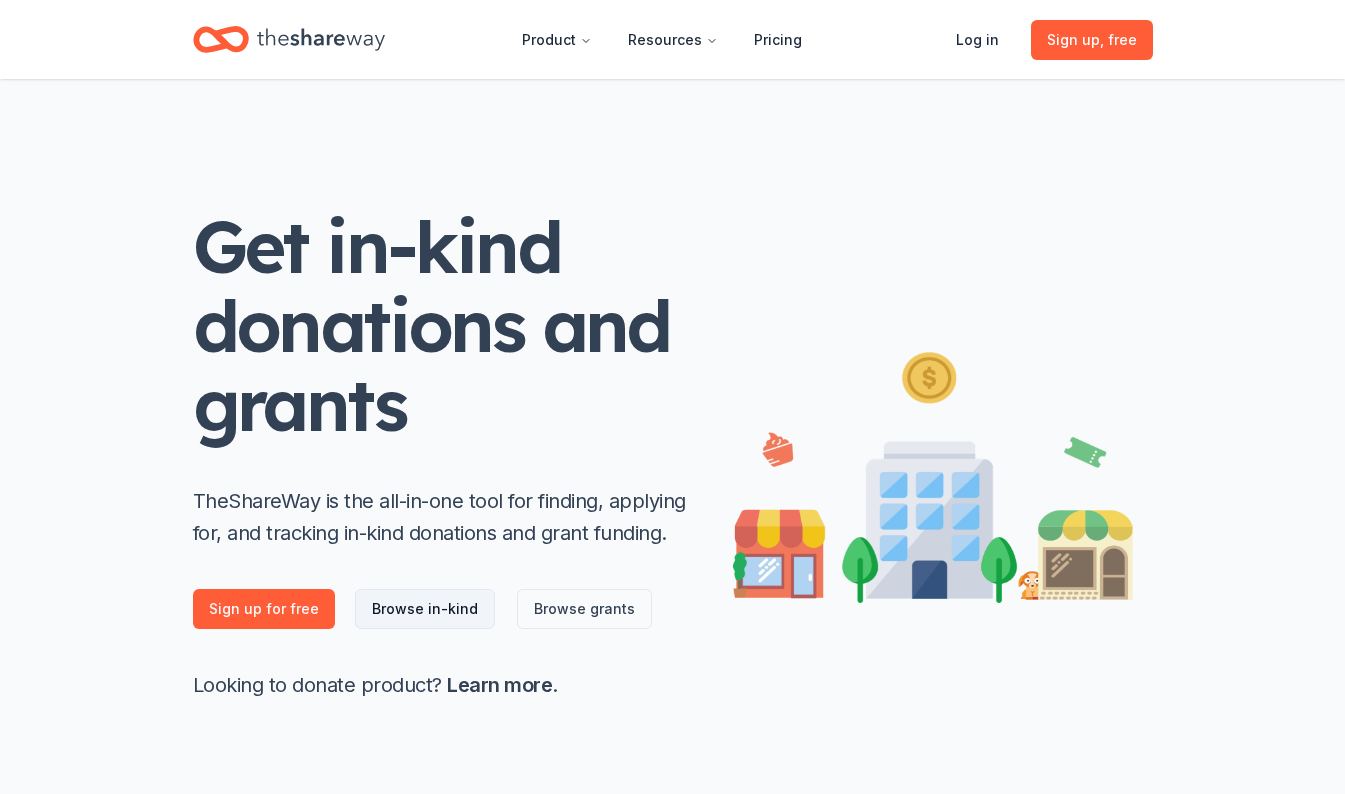 click on "Browse in-kind" at bounding box center [425, 609] 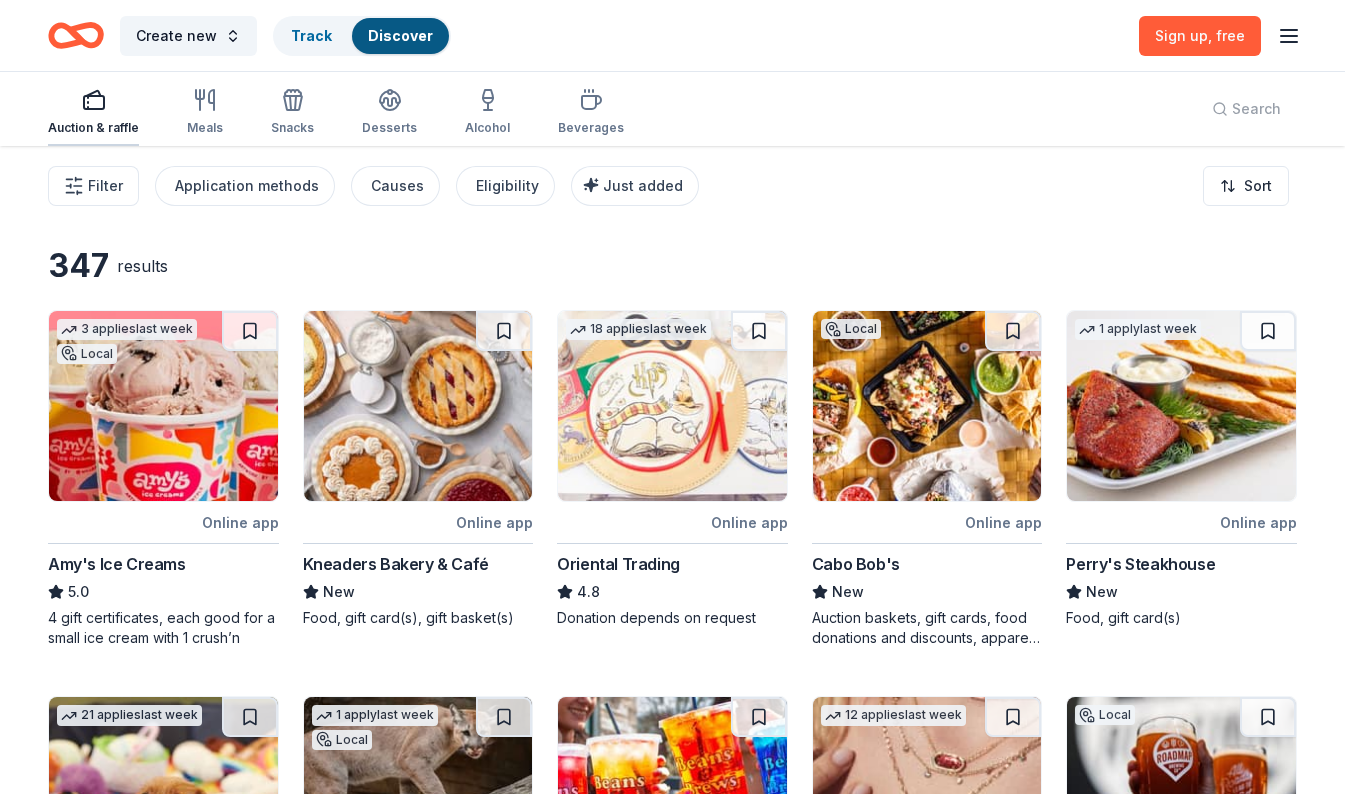 click 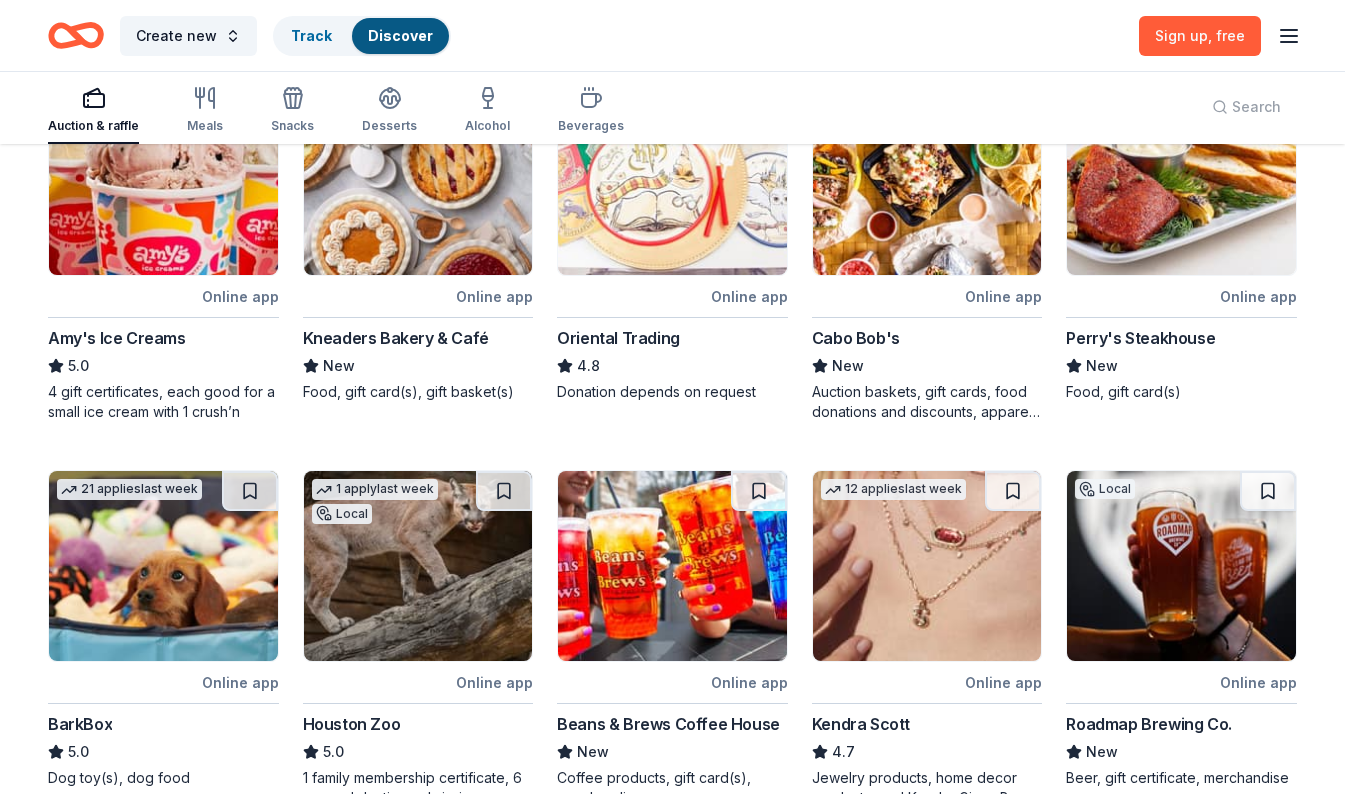 scroll, scrollTop: 253, scrollLeft: 0, axis: vertical 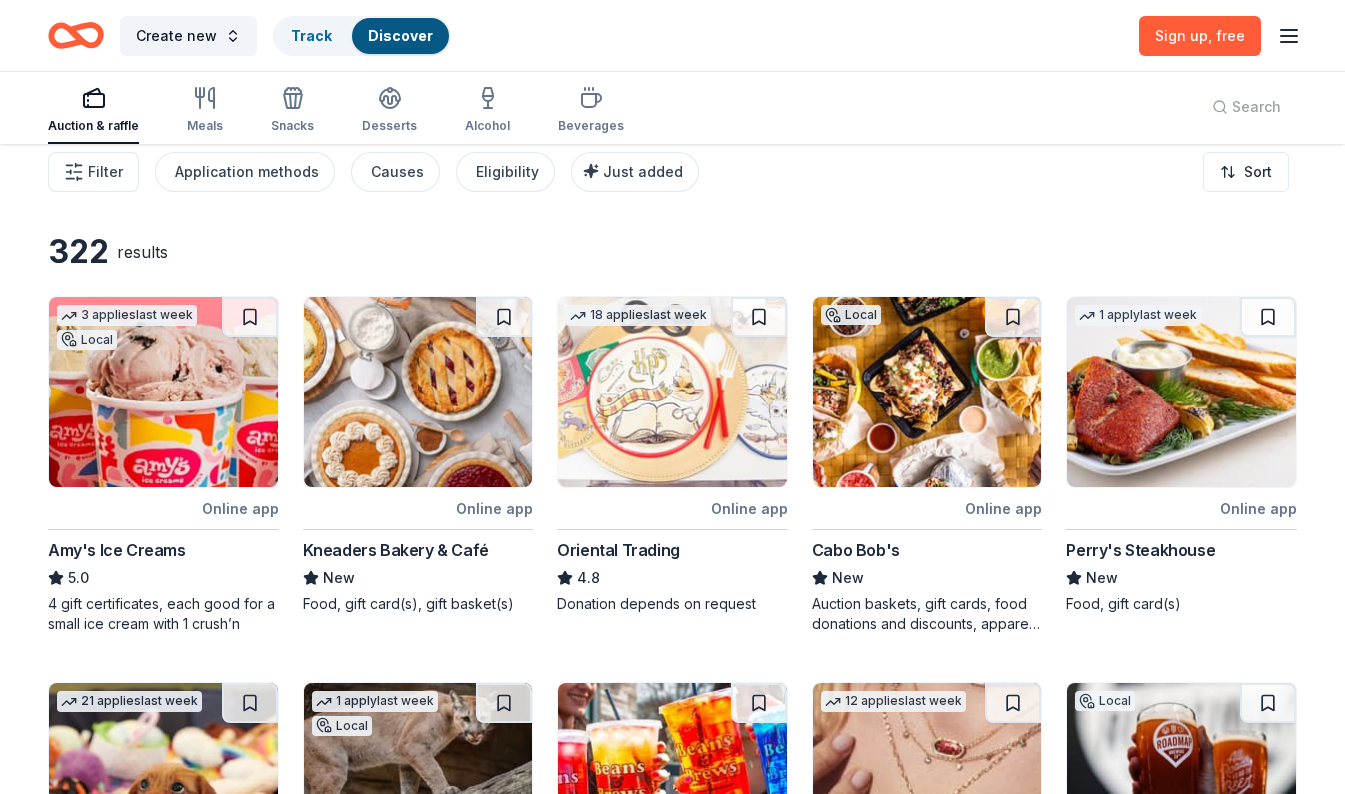 click at bounding box center [927, 392] 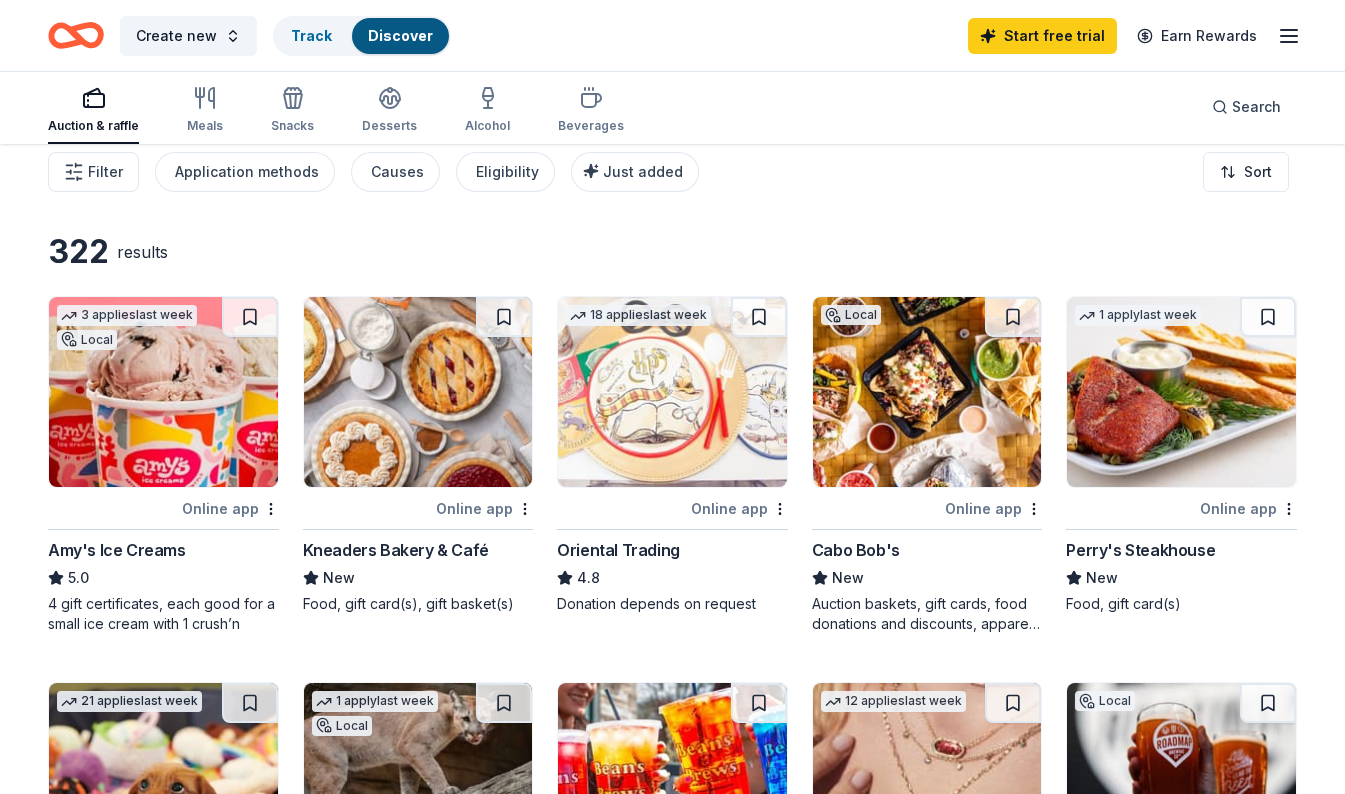 scroll, scrollTop: 54, scrollLeft: 0, axis: vertical 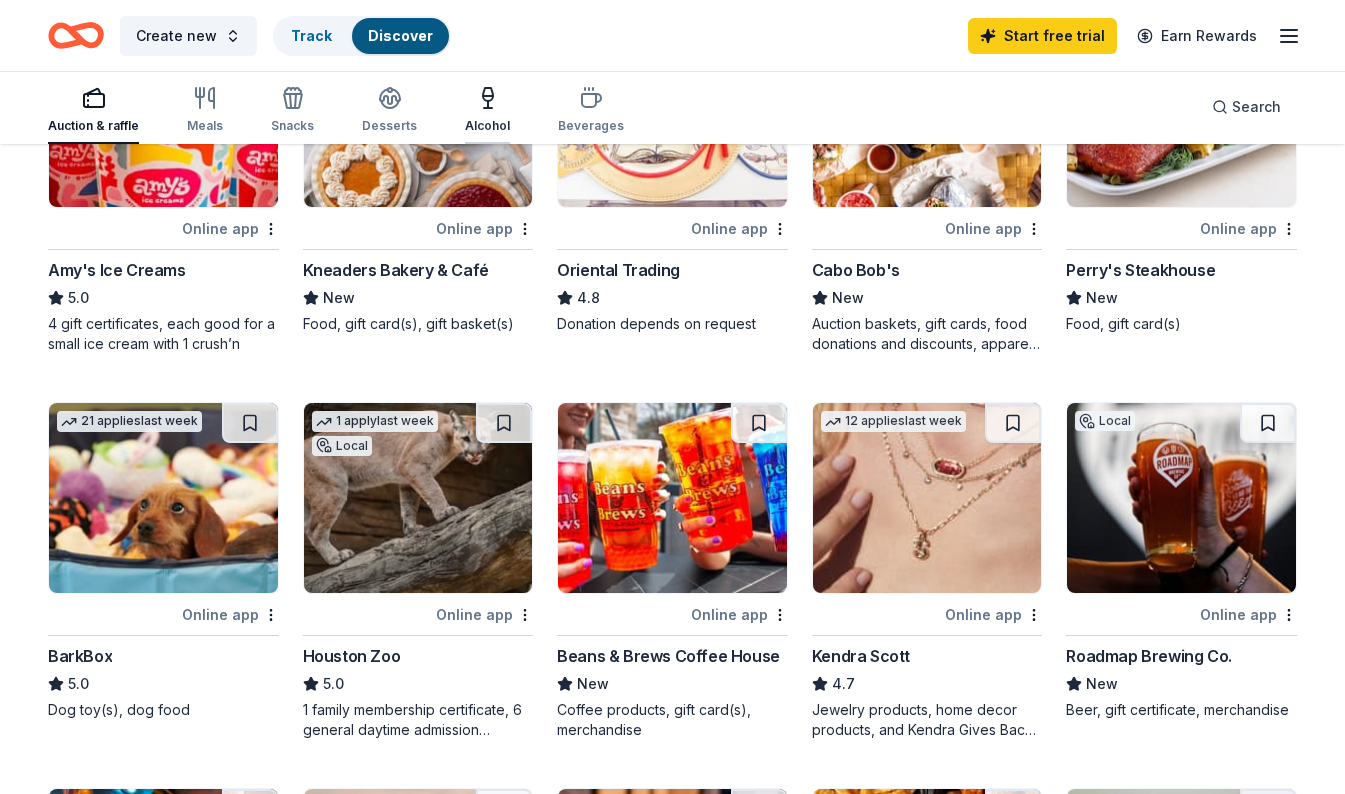 click 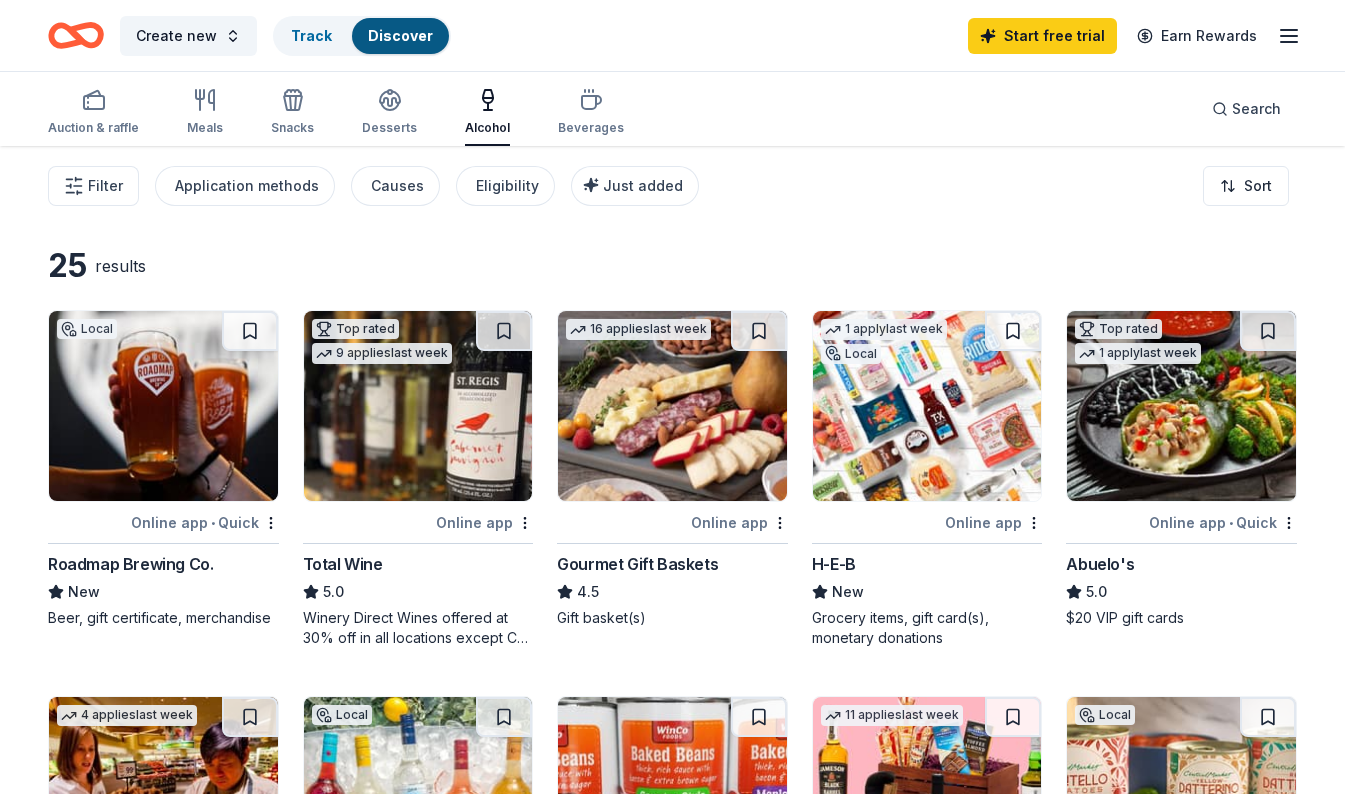 click on "Online app" at bounding box center (993, 522) 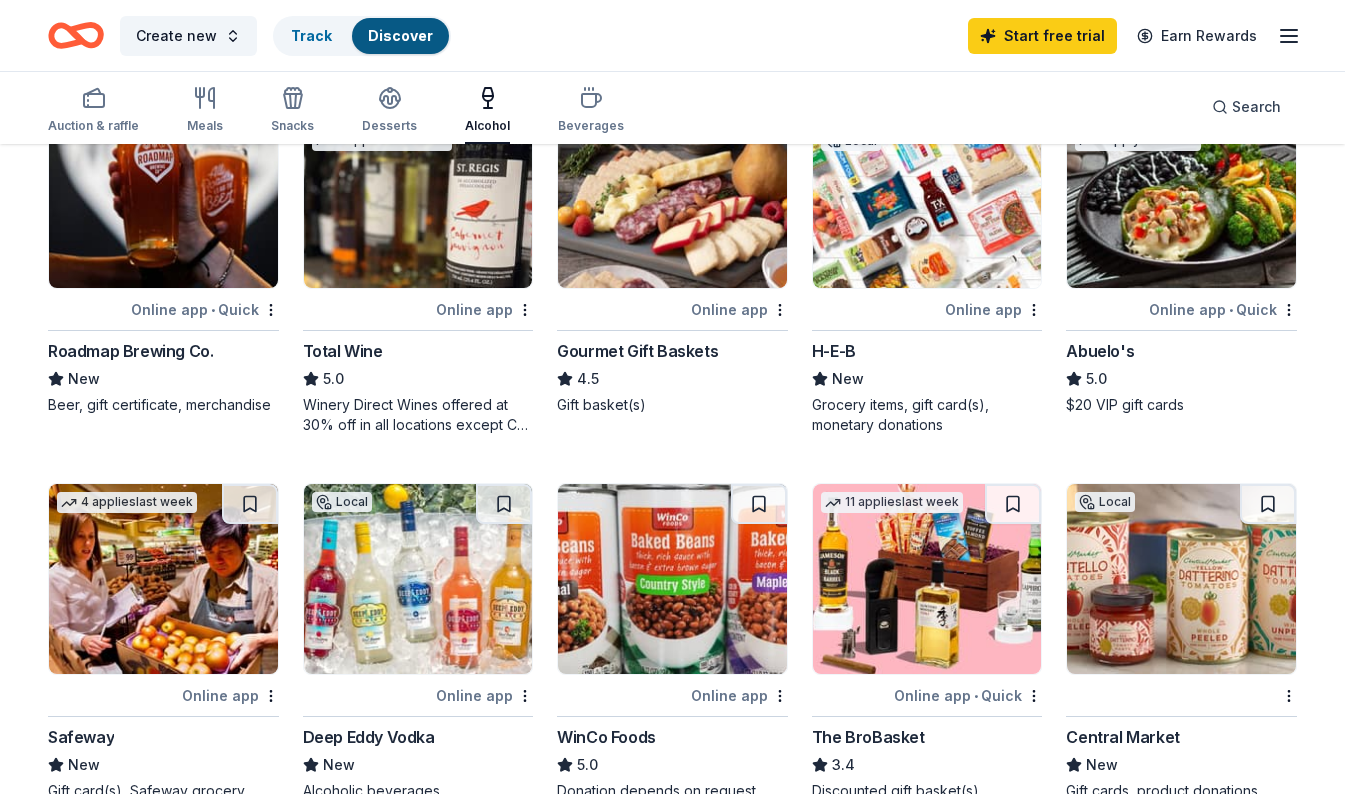 scroll, scrollTop: 347, scrollLeft: 0, axis: vertical 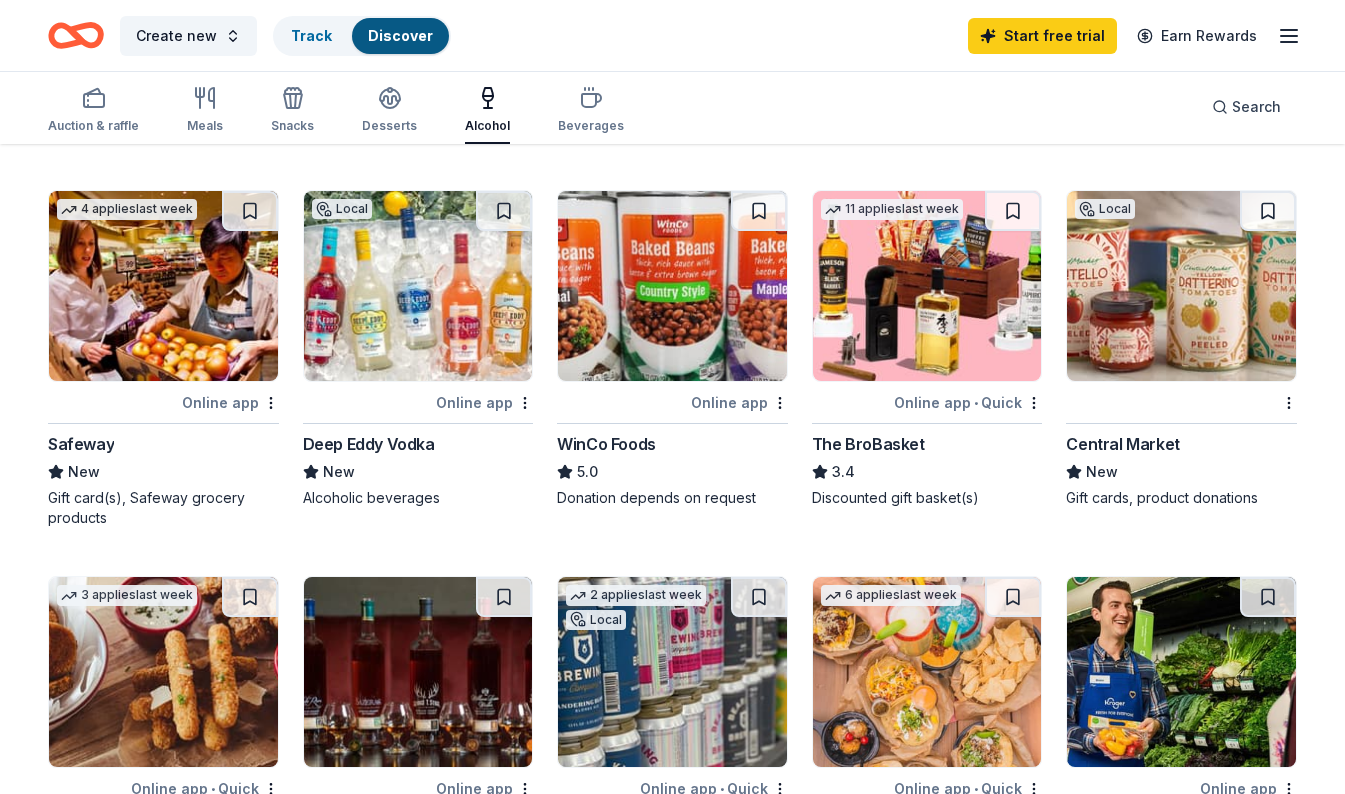 click at bounding box center (1181, 286) 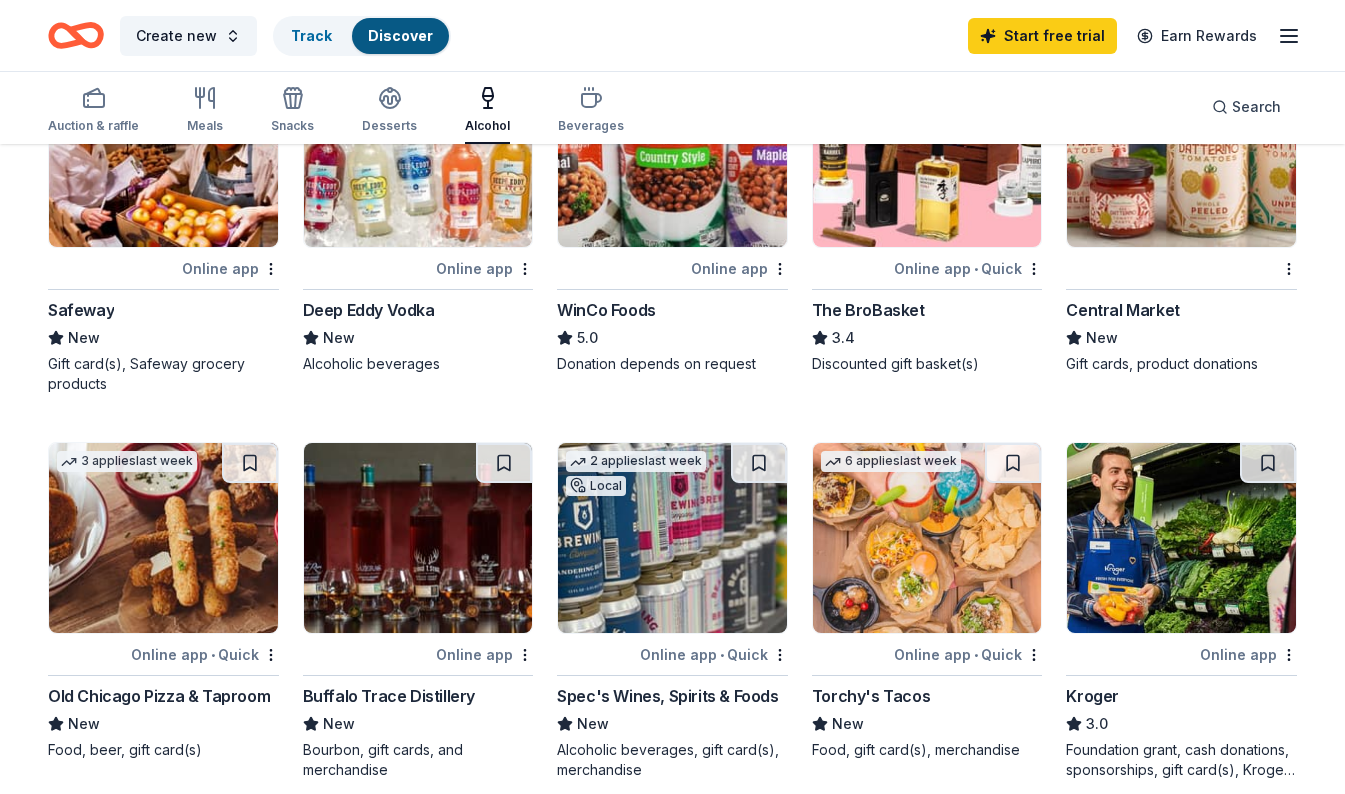 scroll, scrollTop: 693, scrollLeft: 0, axis: vertical 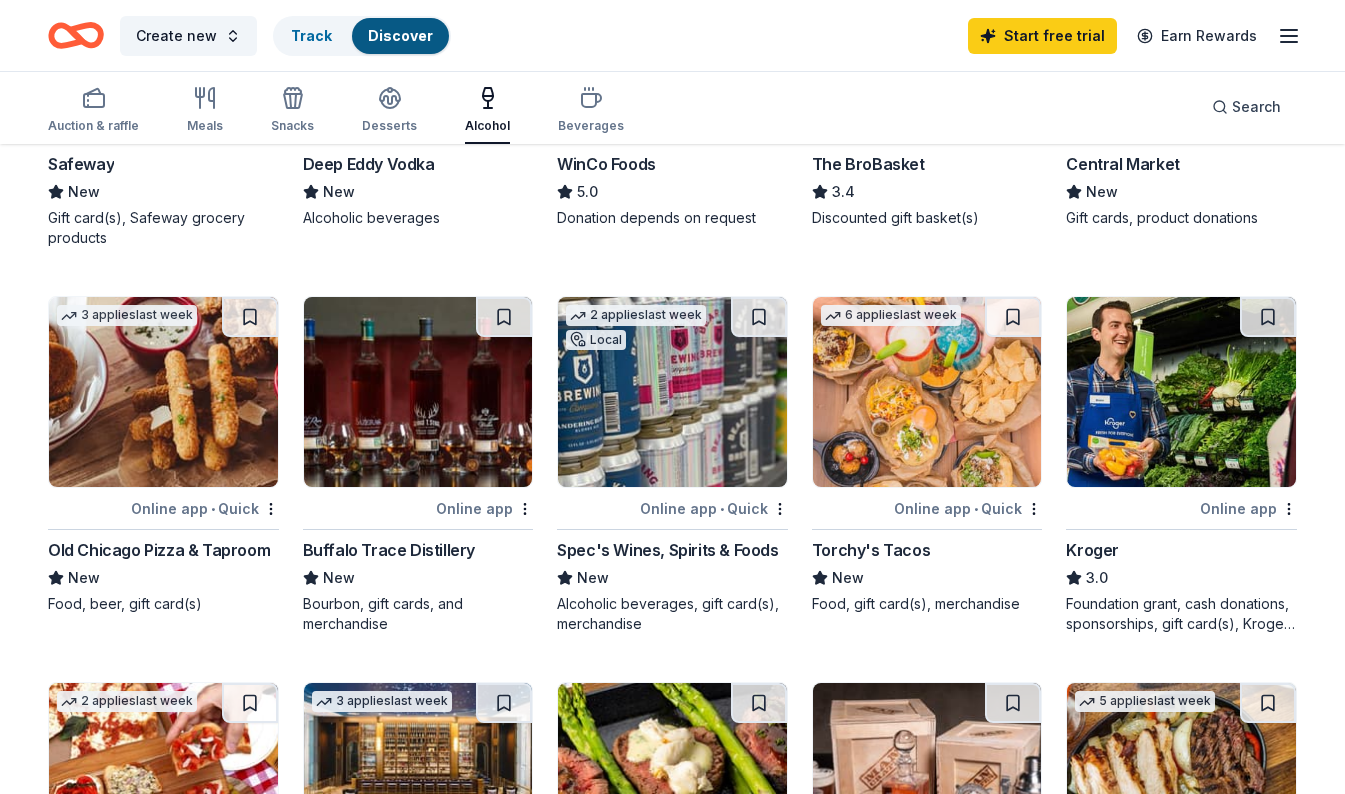 click at bounding box center [672, 392] 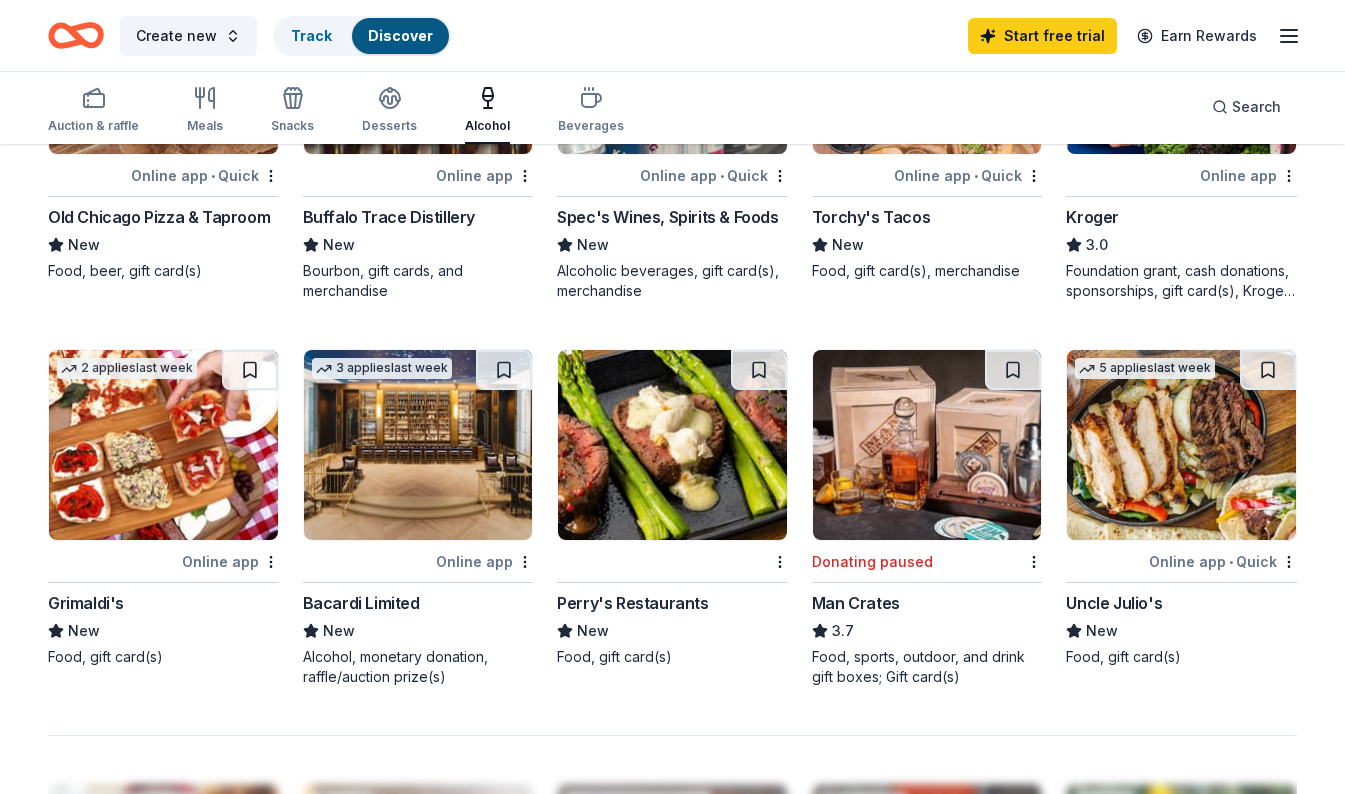 scroll, scrollTop: 1212, scrollLeft: 0, axis: vertical 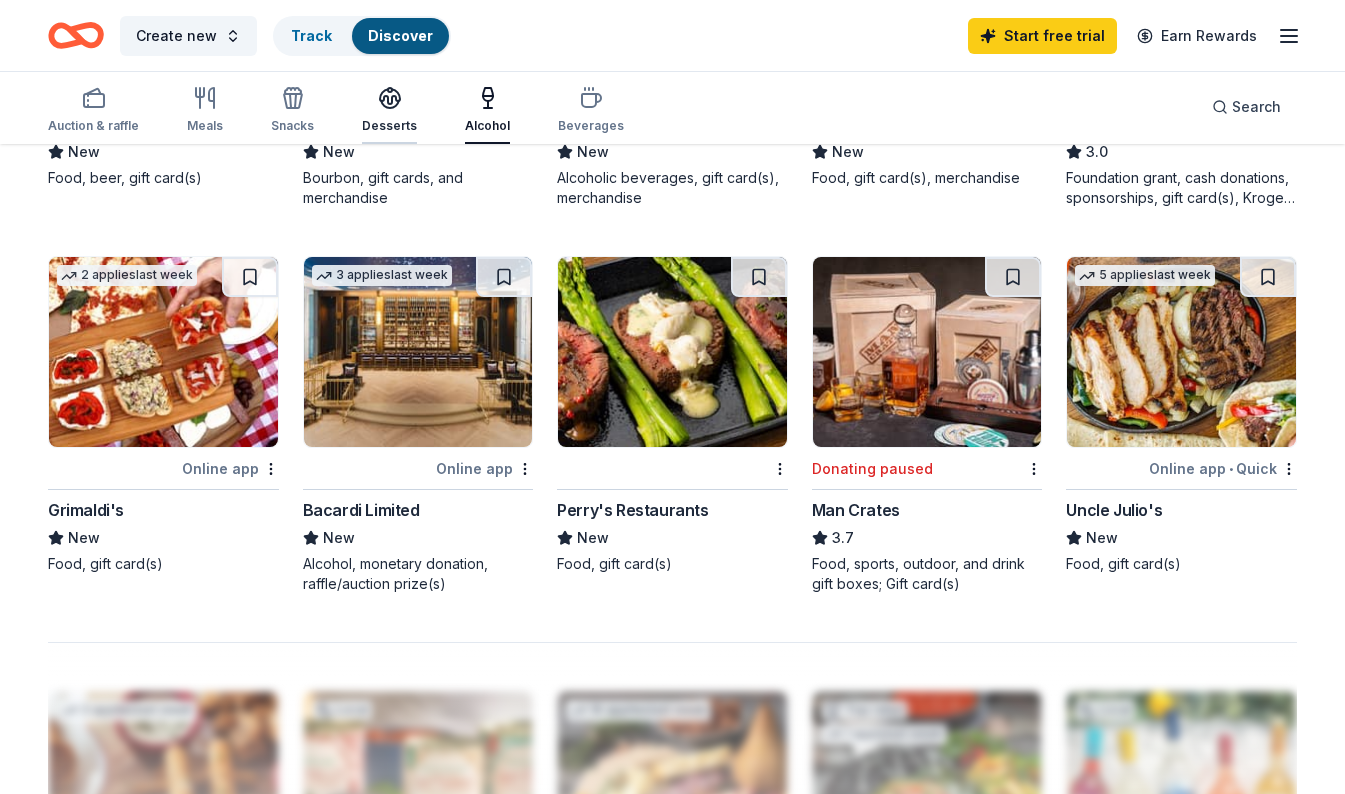 click on "Desserts" at bounding box center (389, 110) 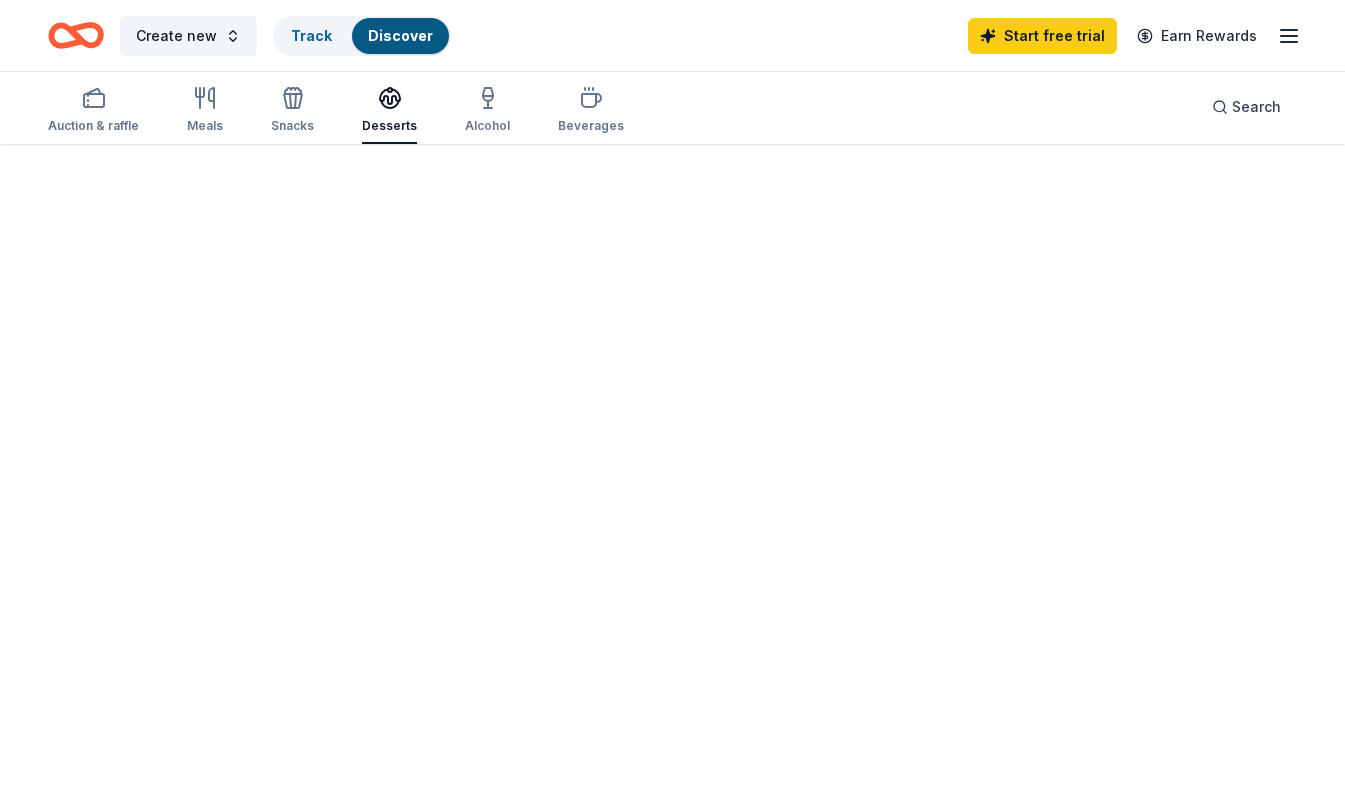 scroll, scrollTop: 0, scrollLeft: 0, axis: both 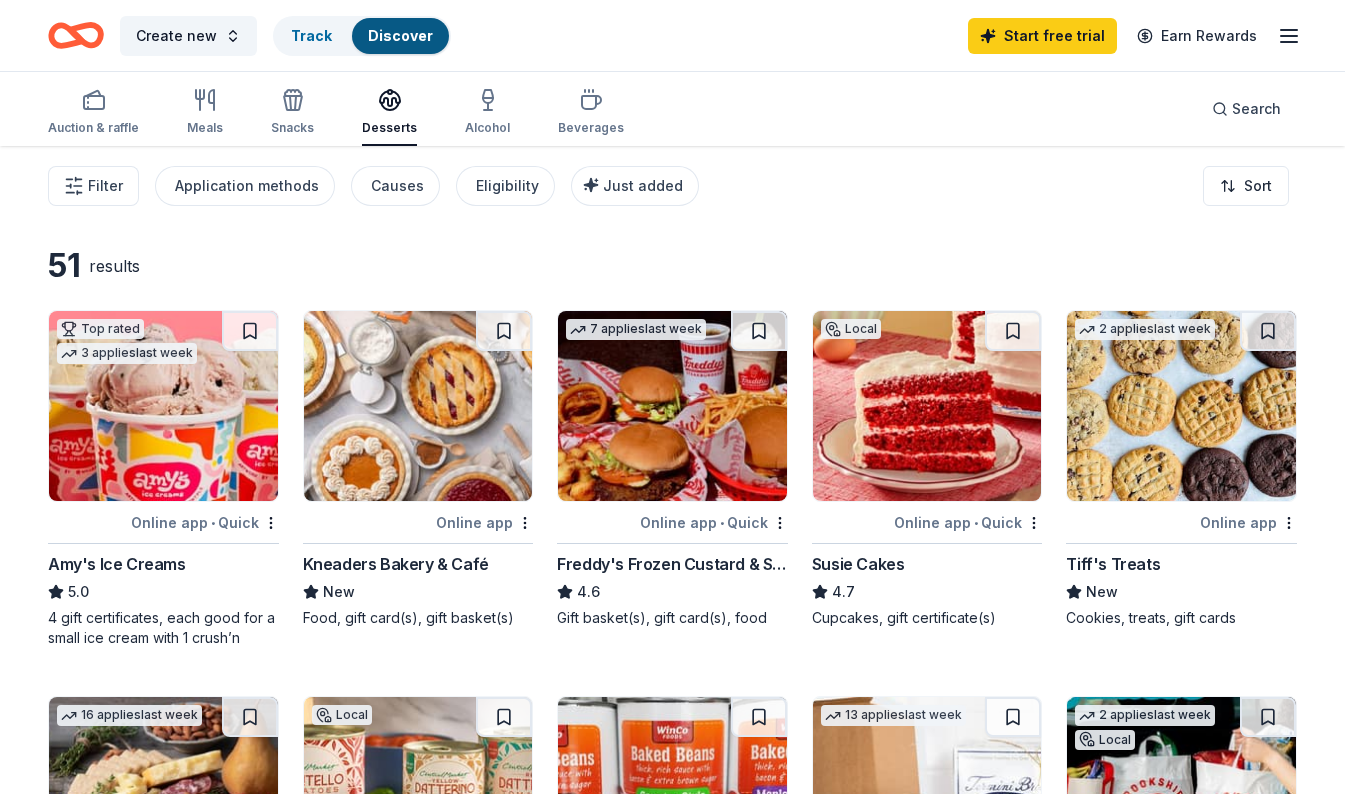 click at bounding box center (672, 406) 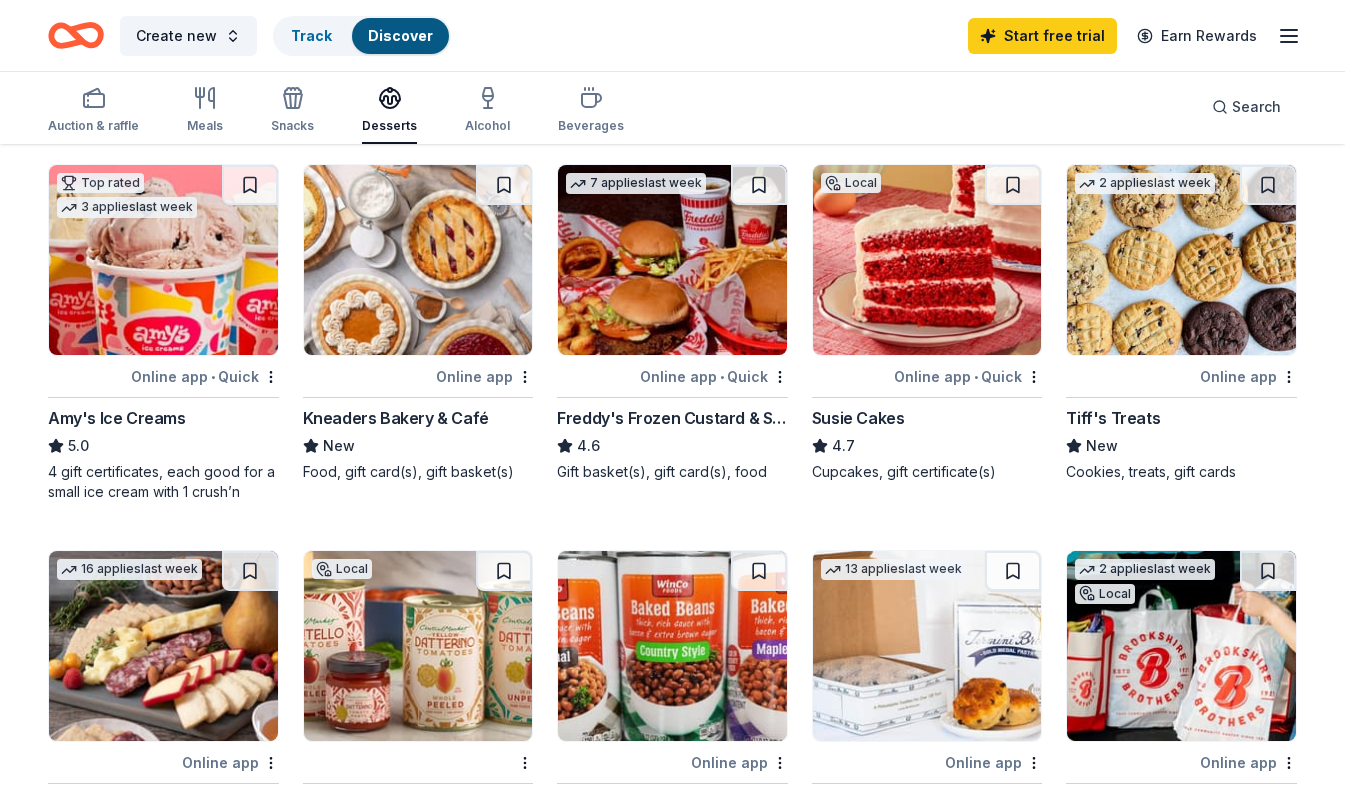 scroll, scrollTop: 226, scrollLeft: 0, axis: vertical 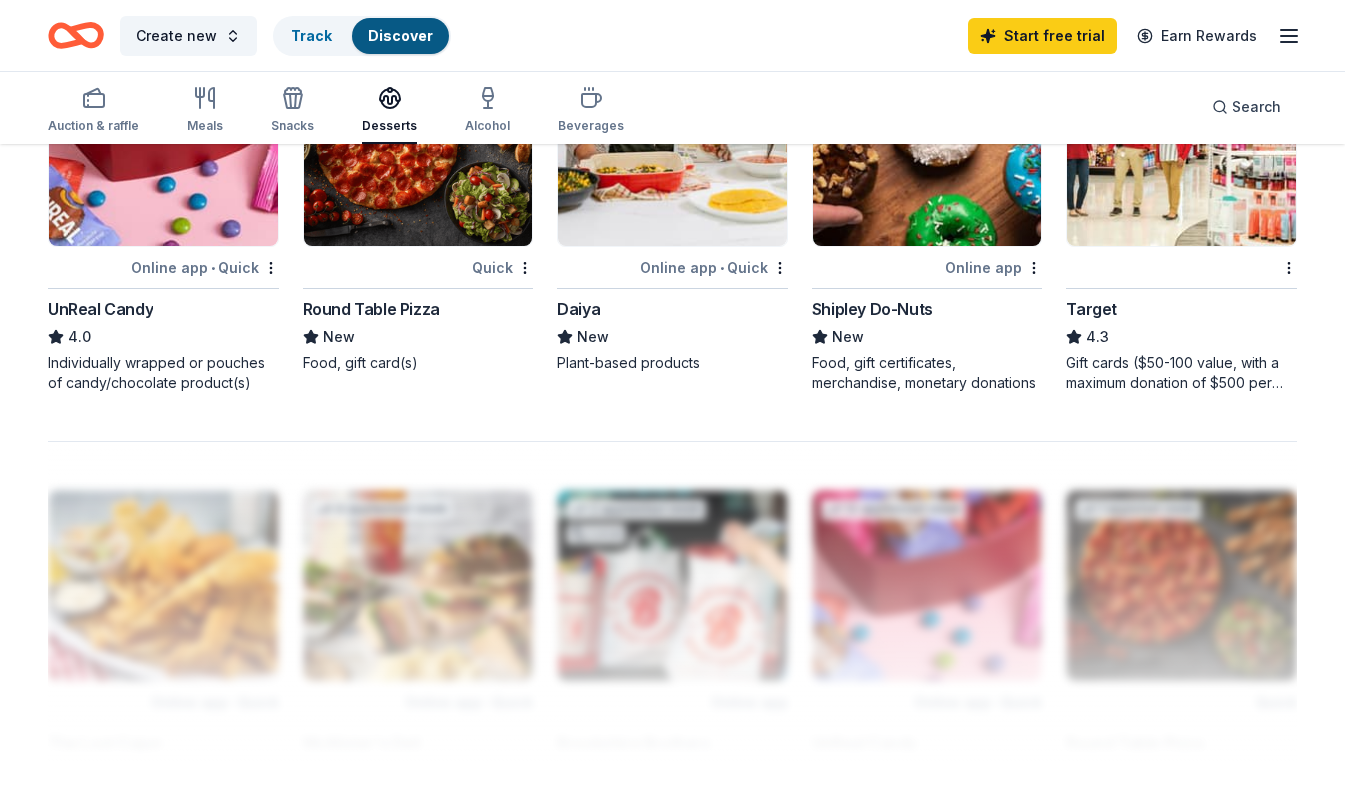 click at bounding box center [1181, 151] 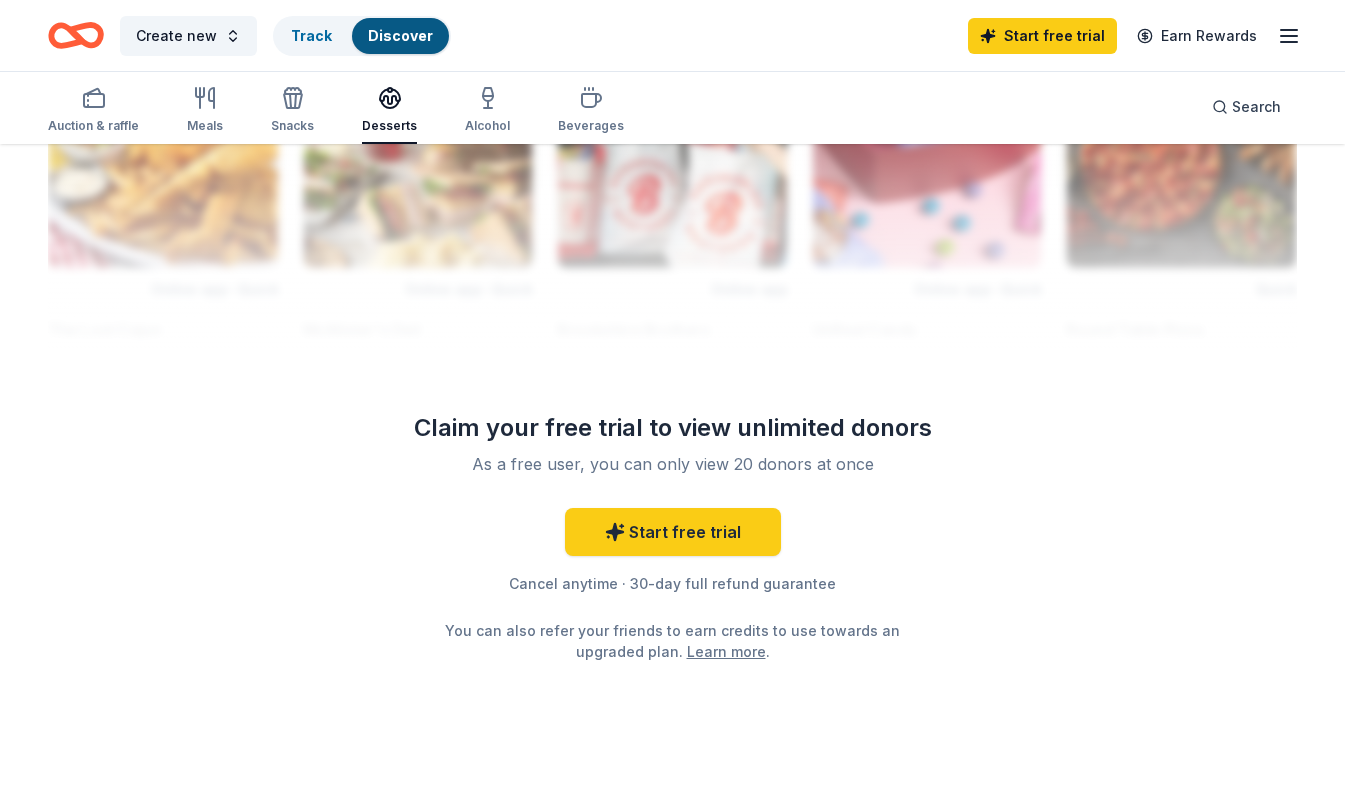 scroll, scrollTop: 1862, scrollLeft: 0, axis: vertical 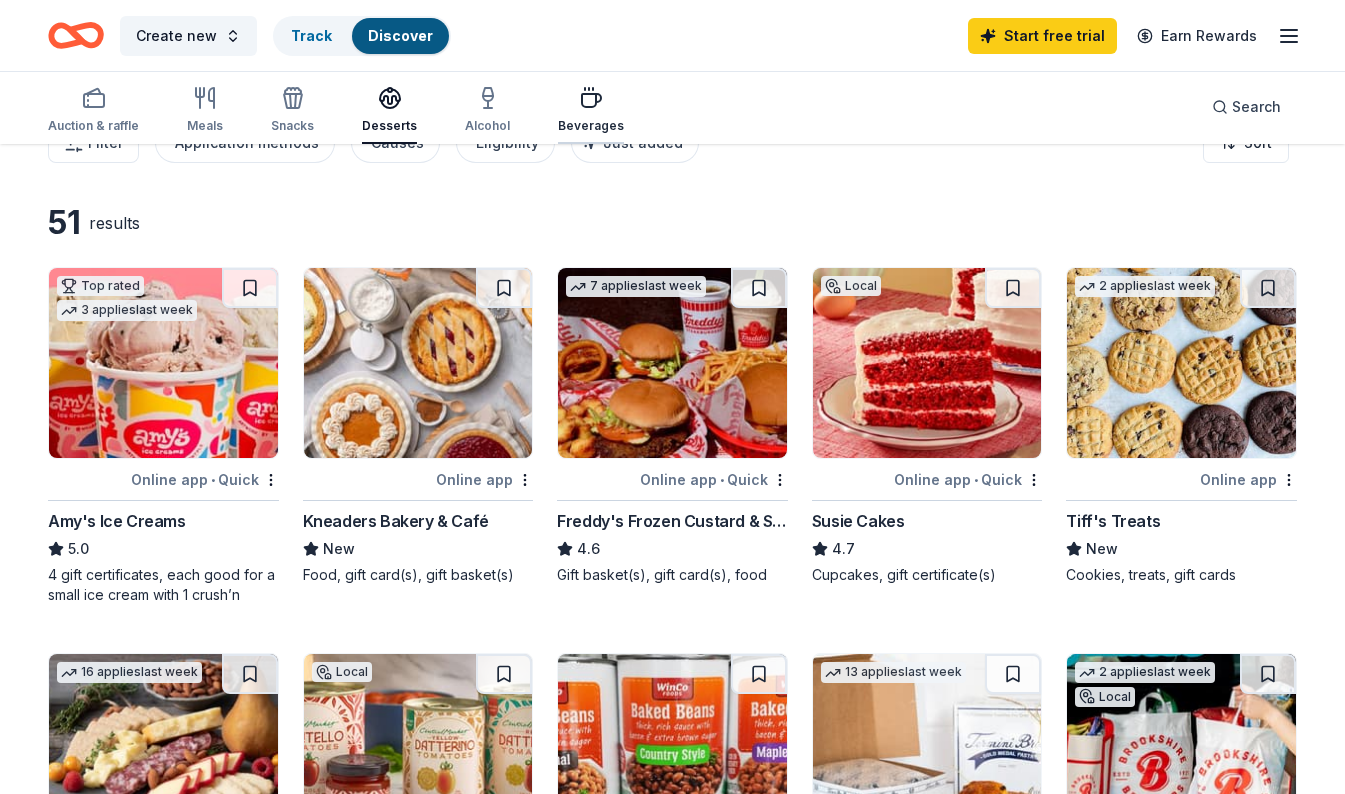 click on "Beverages" at bounding box center [591, 110] 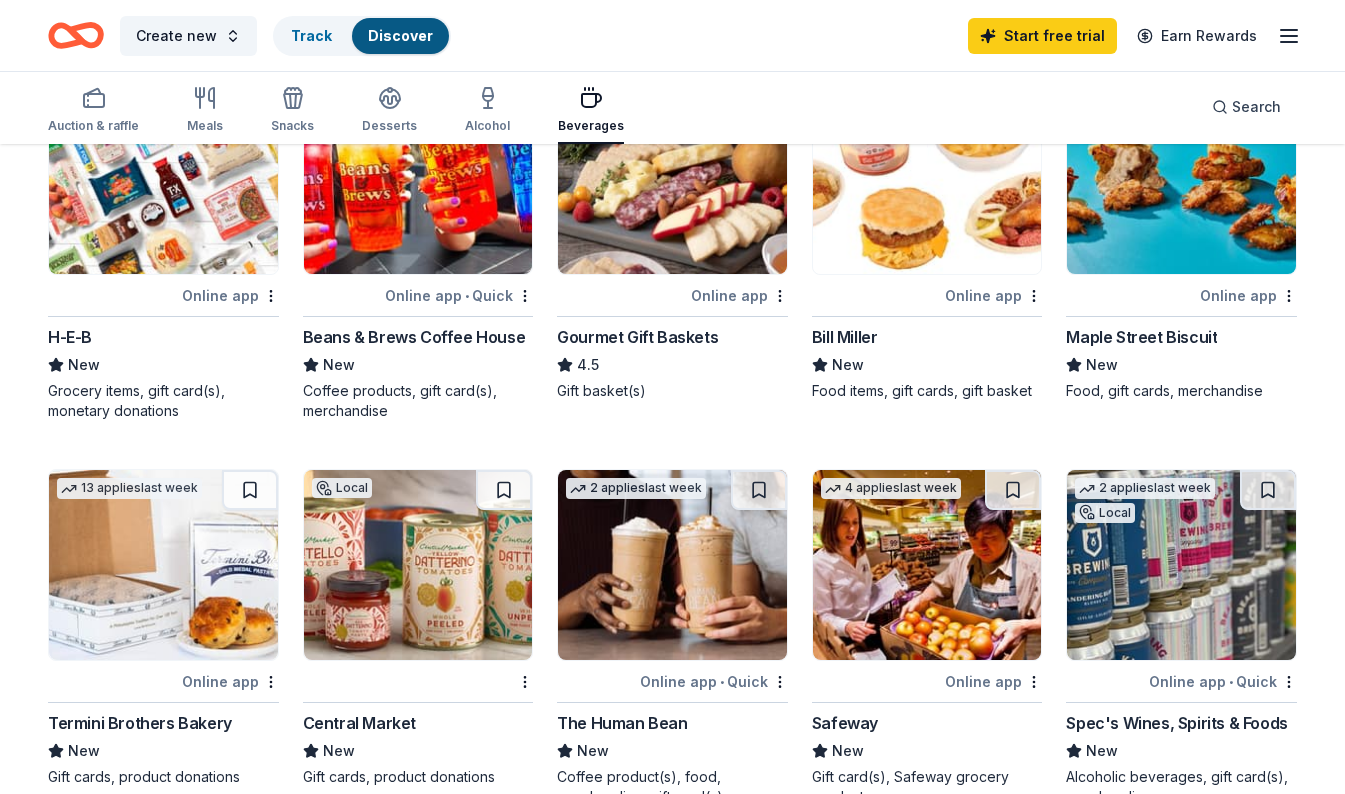 scroll, scrollTop: 320, scrollLeft: 0, axis: vertical 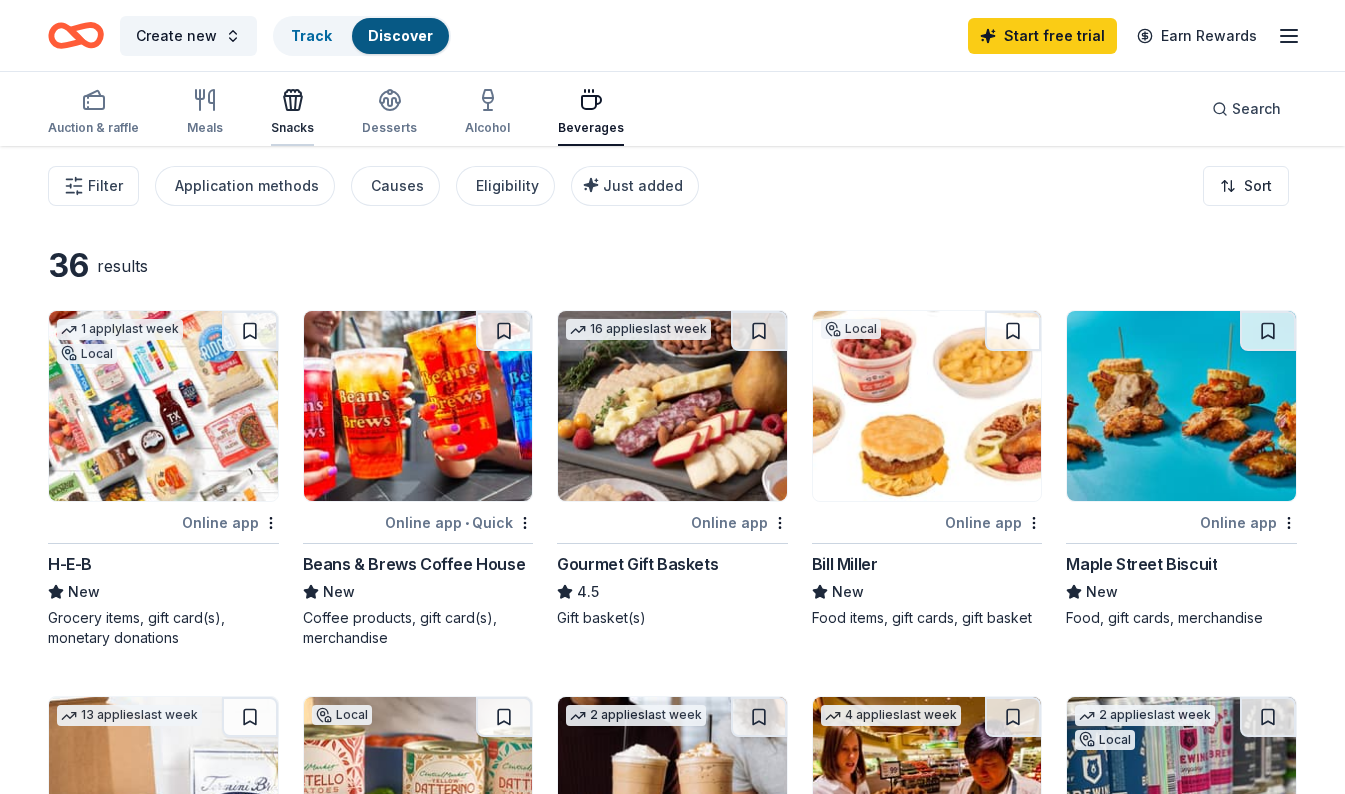 click 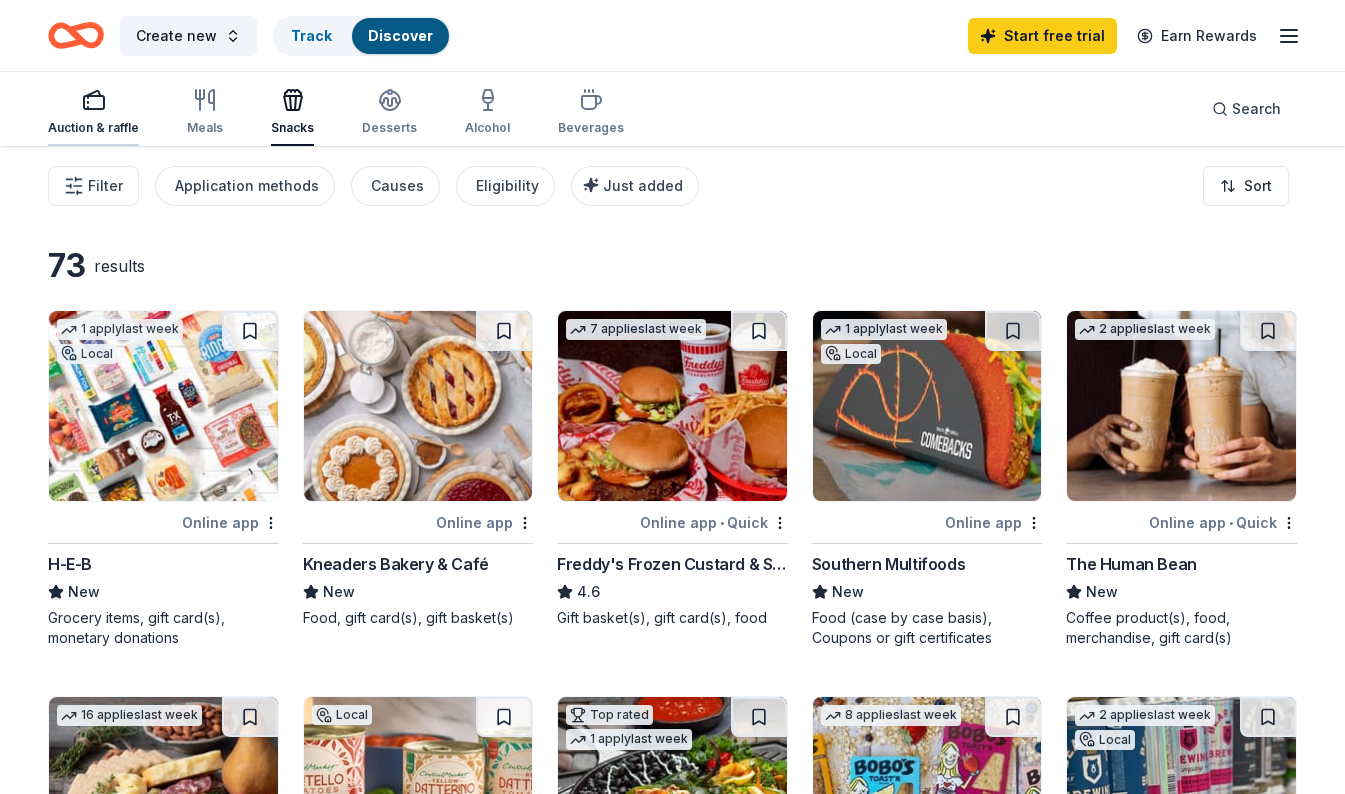 click 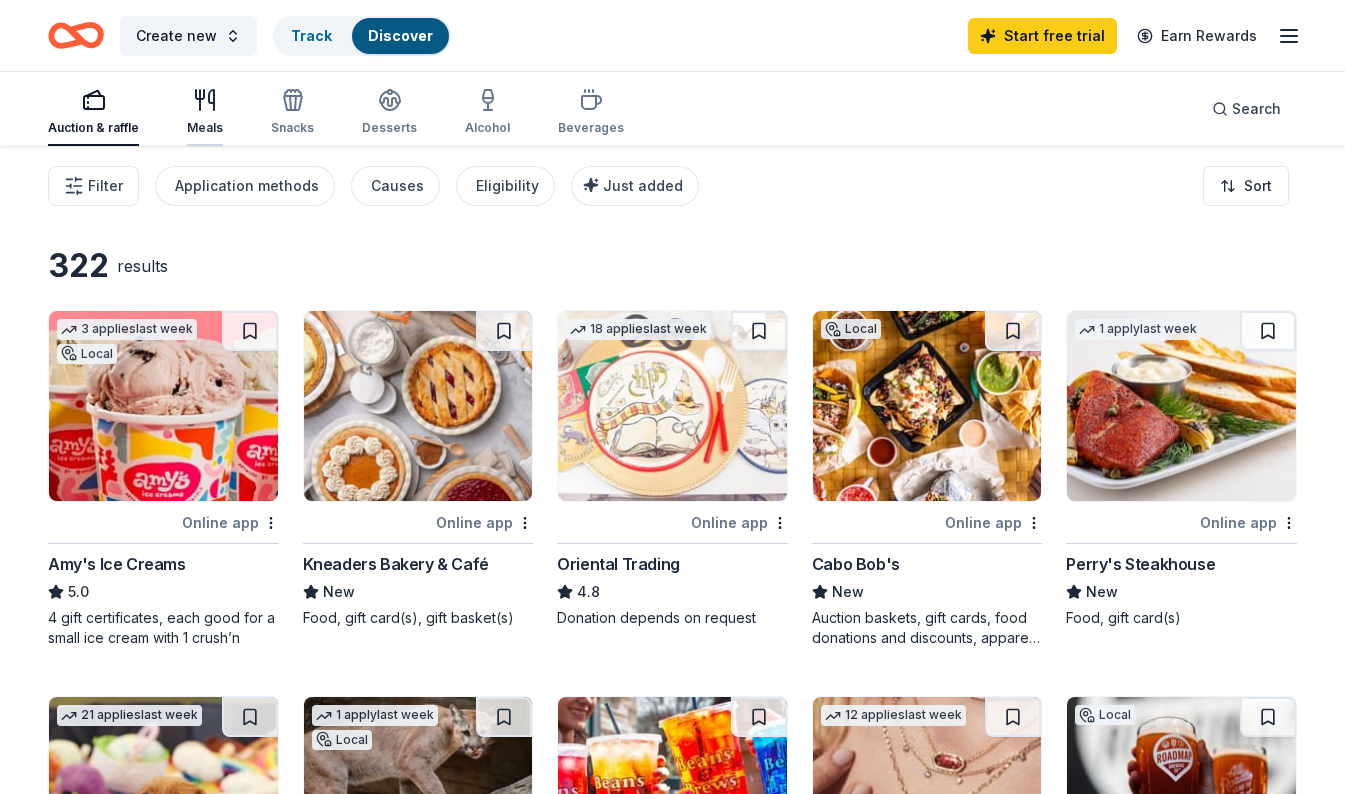 click 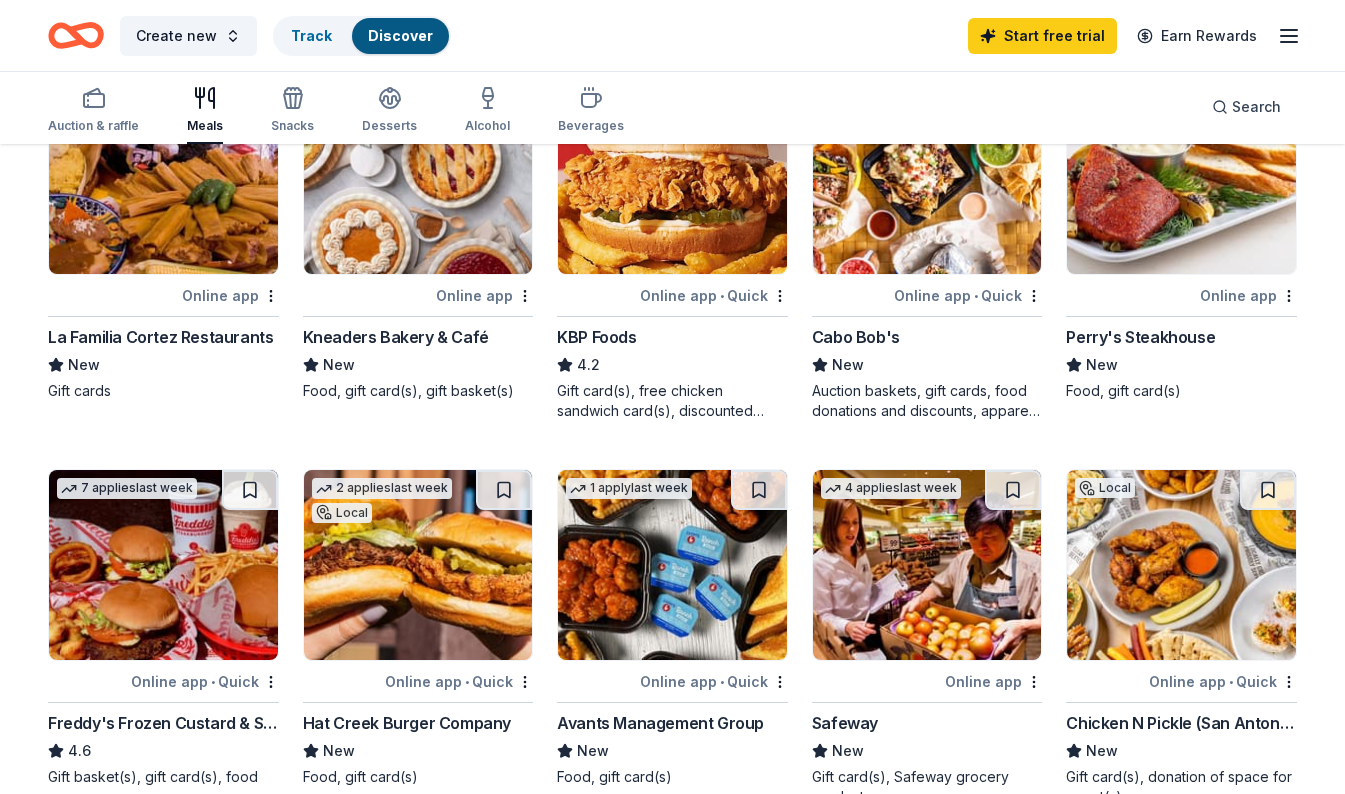scroll, scrollTop: 293, scrollLeft: 0, axis: vertical 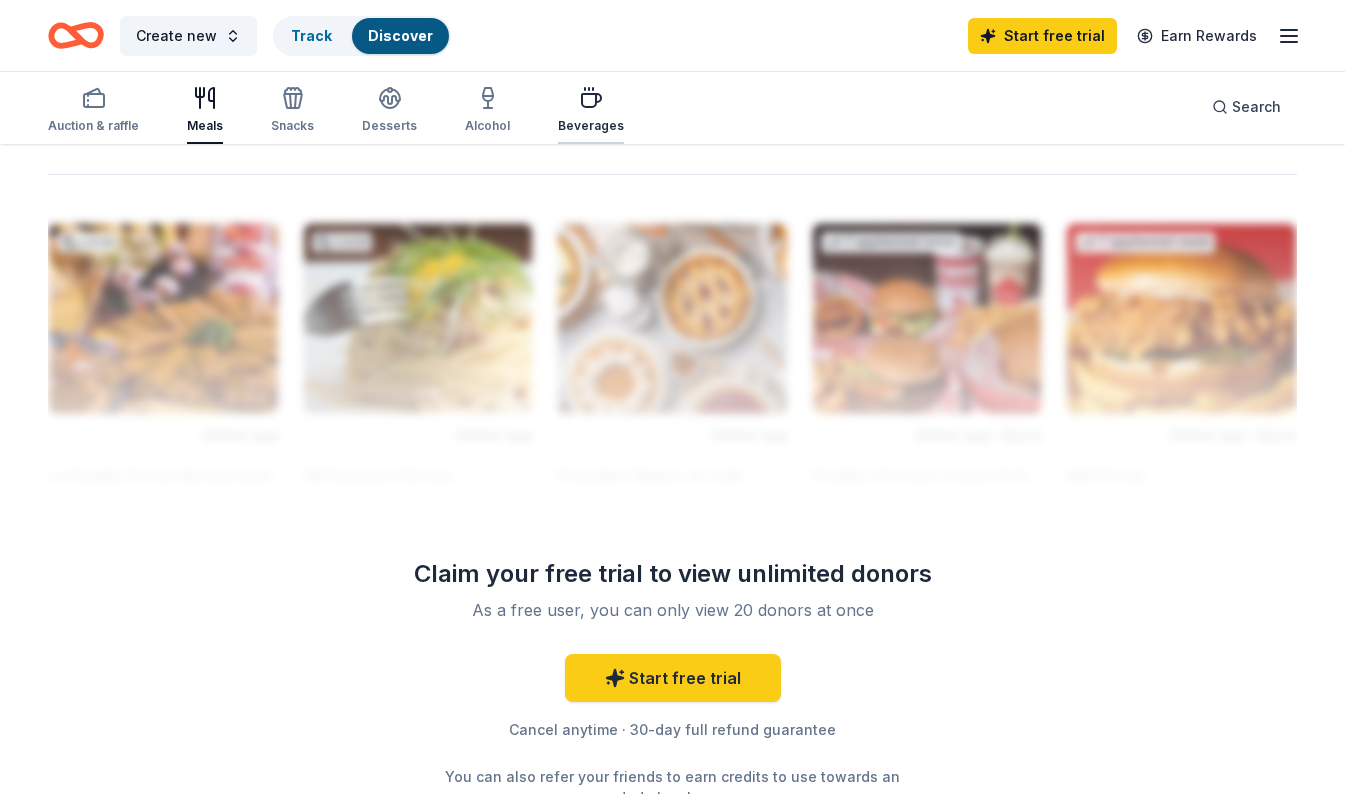 click on "Beverages" at bounding box center [591, 110] 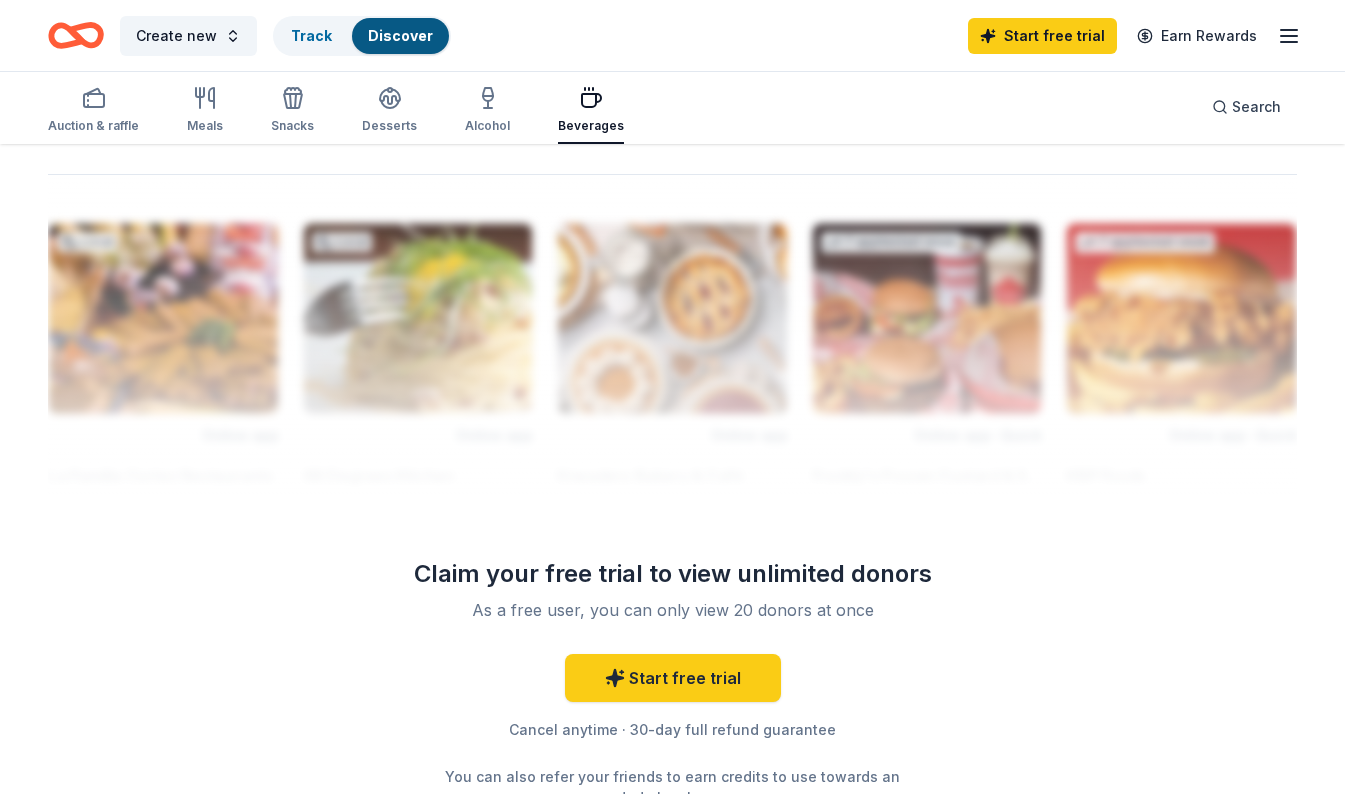scroll, scrollTop: 0, scrollLeft: 0, axis: both 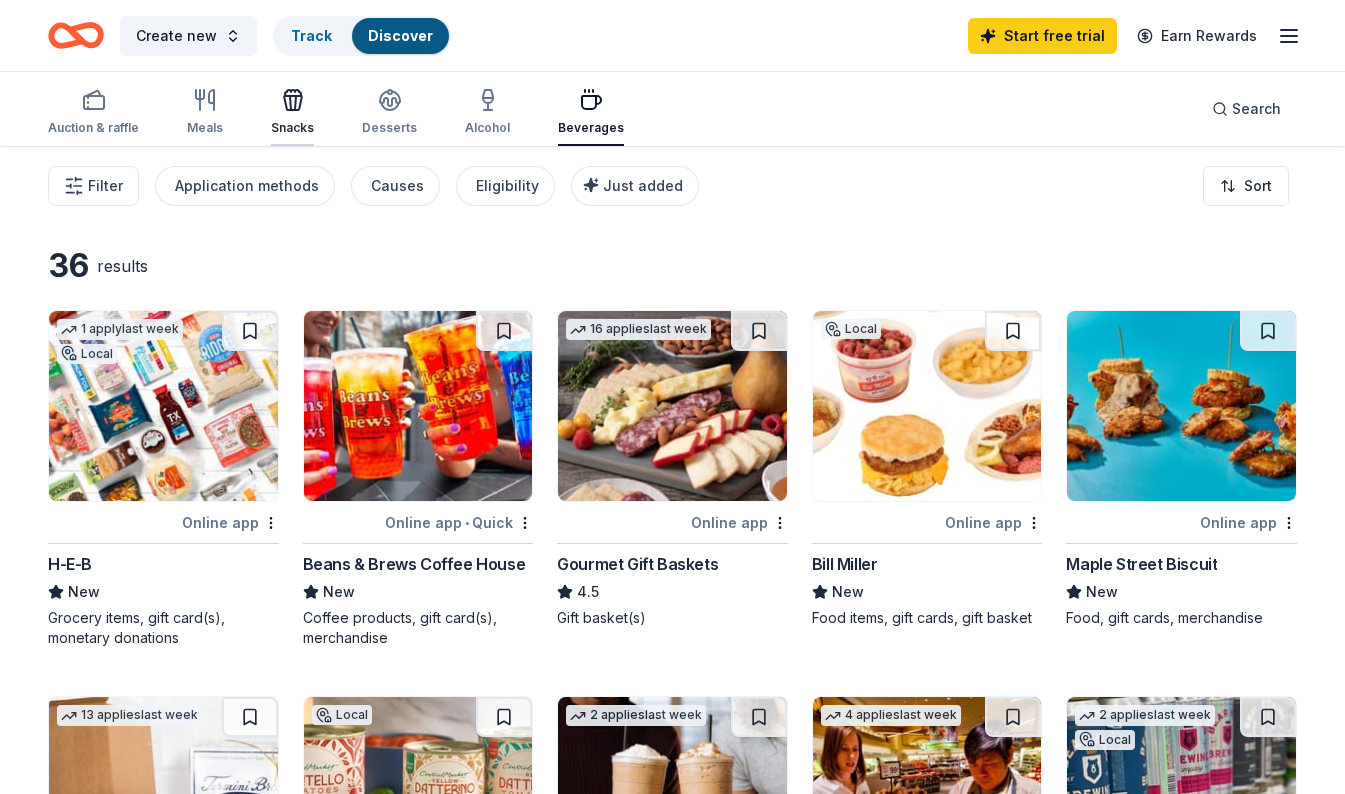 click on "Snacks" at bounding box center [292, 112] 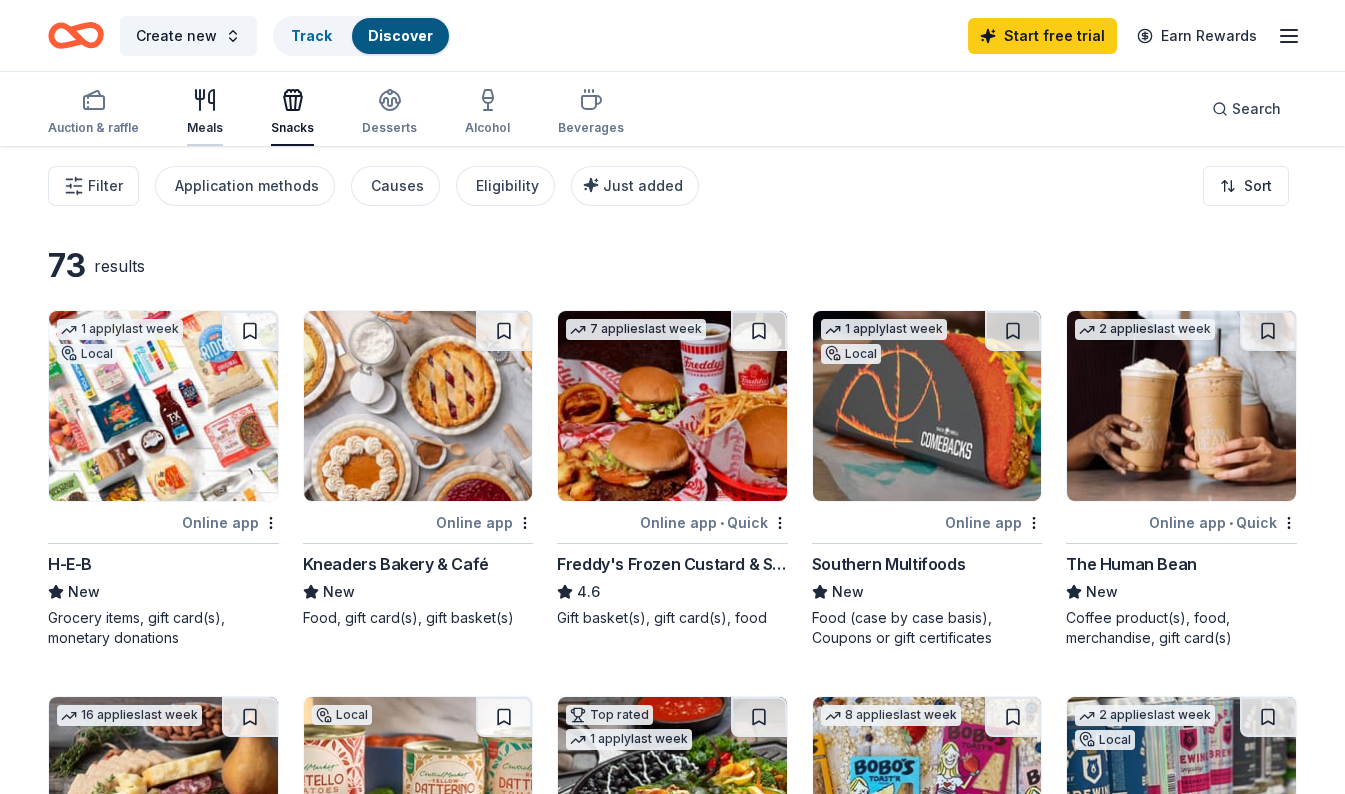 click 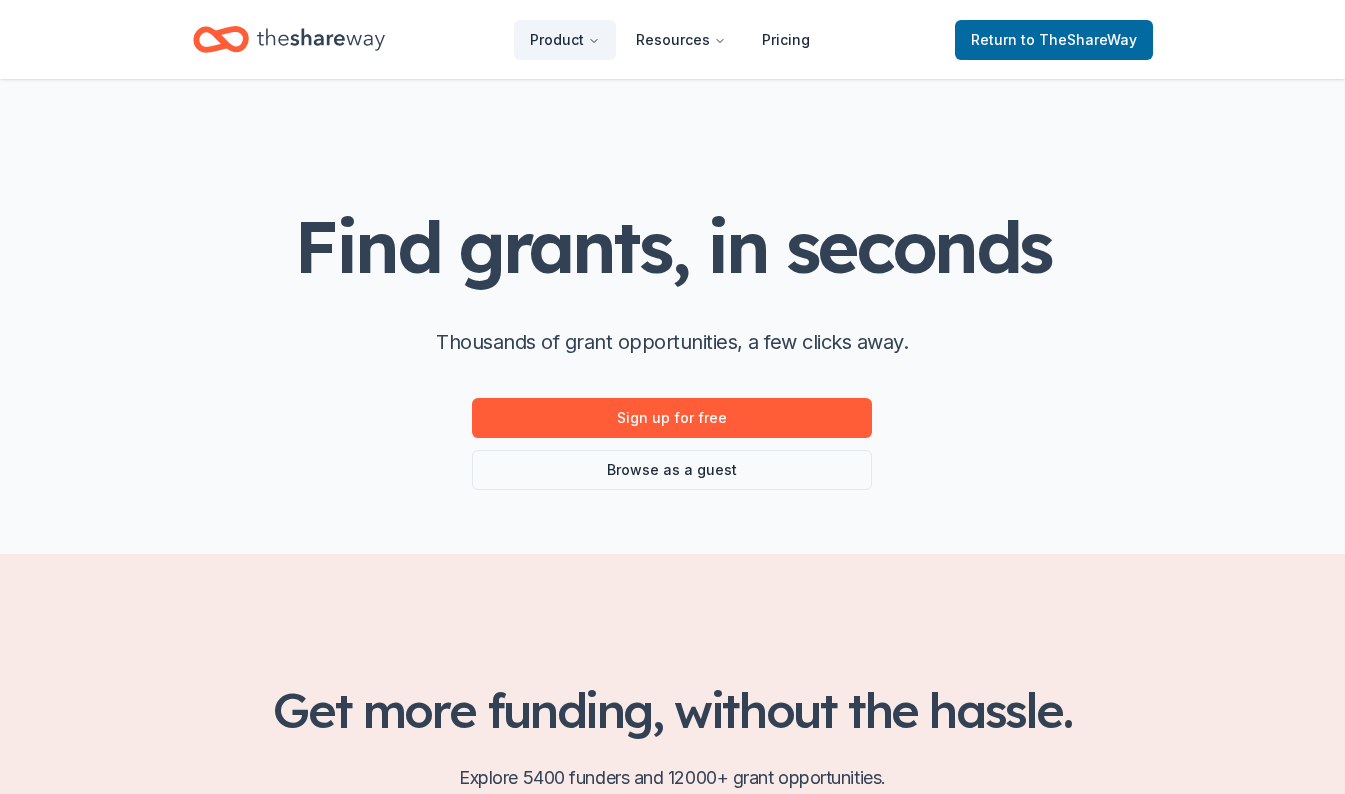 scroll, scrollTop: 0, scrollLeft: 0, axis: both 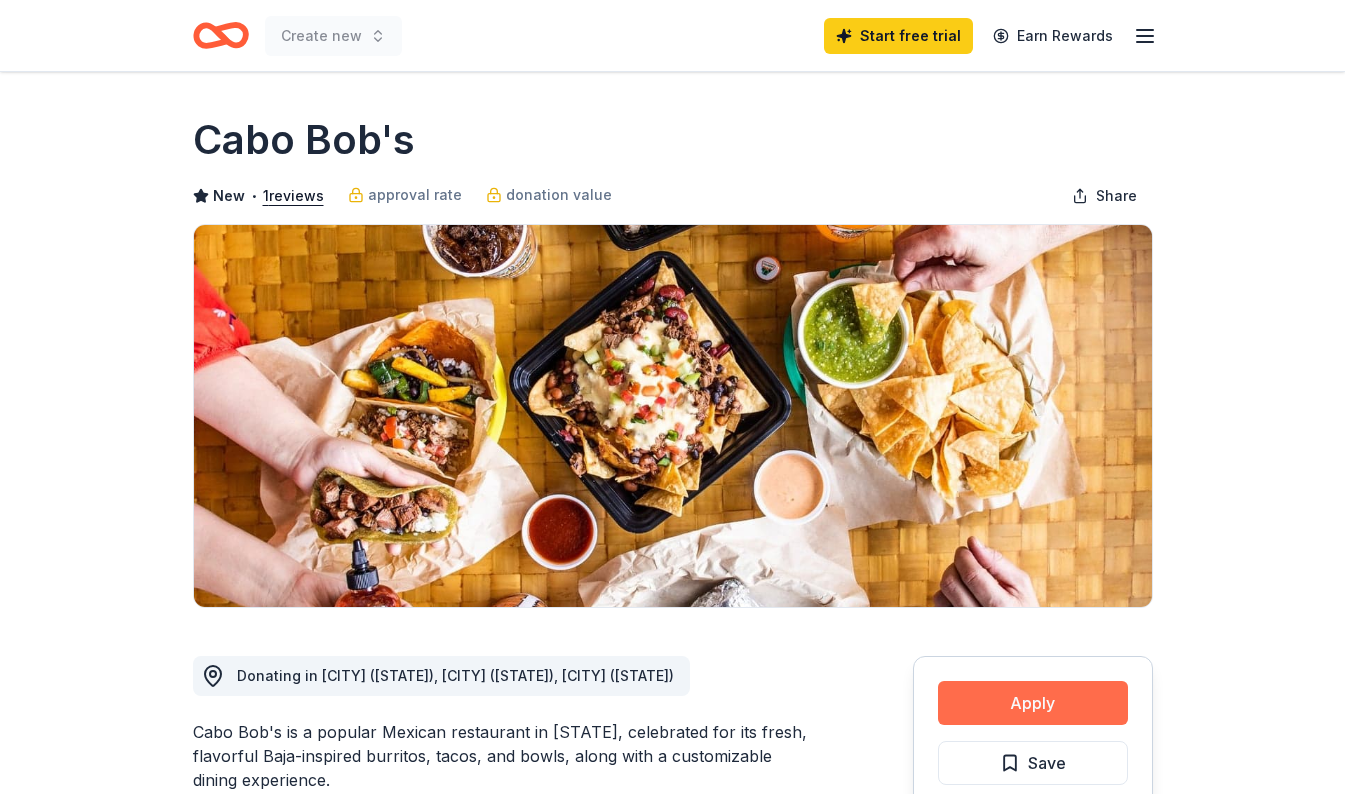 click on "Apply" at bounding box center [1033, 703] 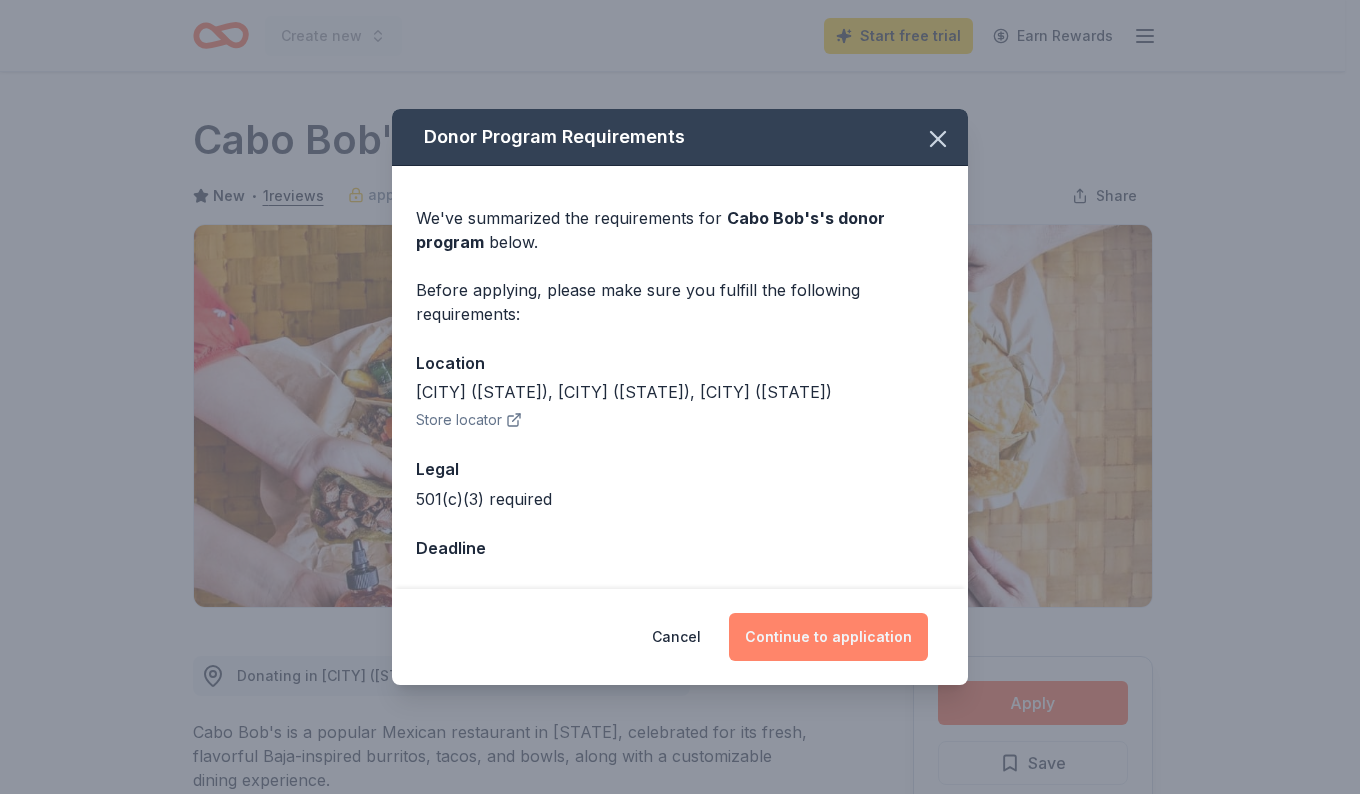 click on "Continue to application" at bounding box center (828, 637) 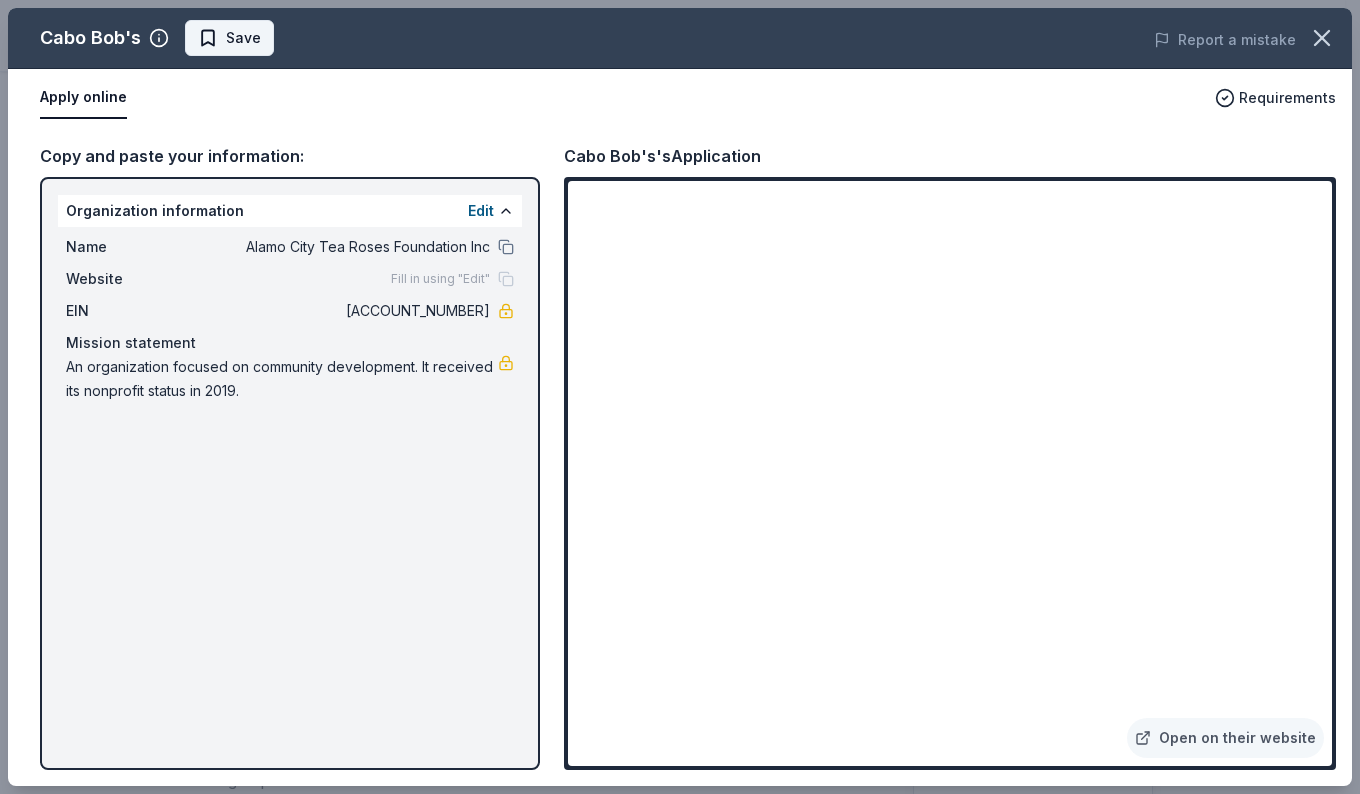 click on "Save" at bounding box center [229, 38] 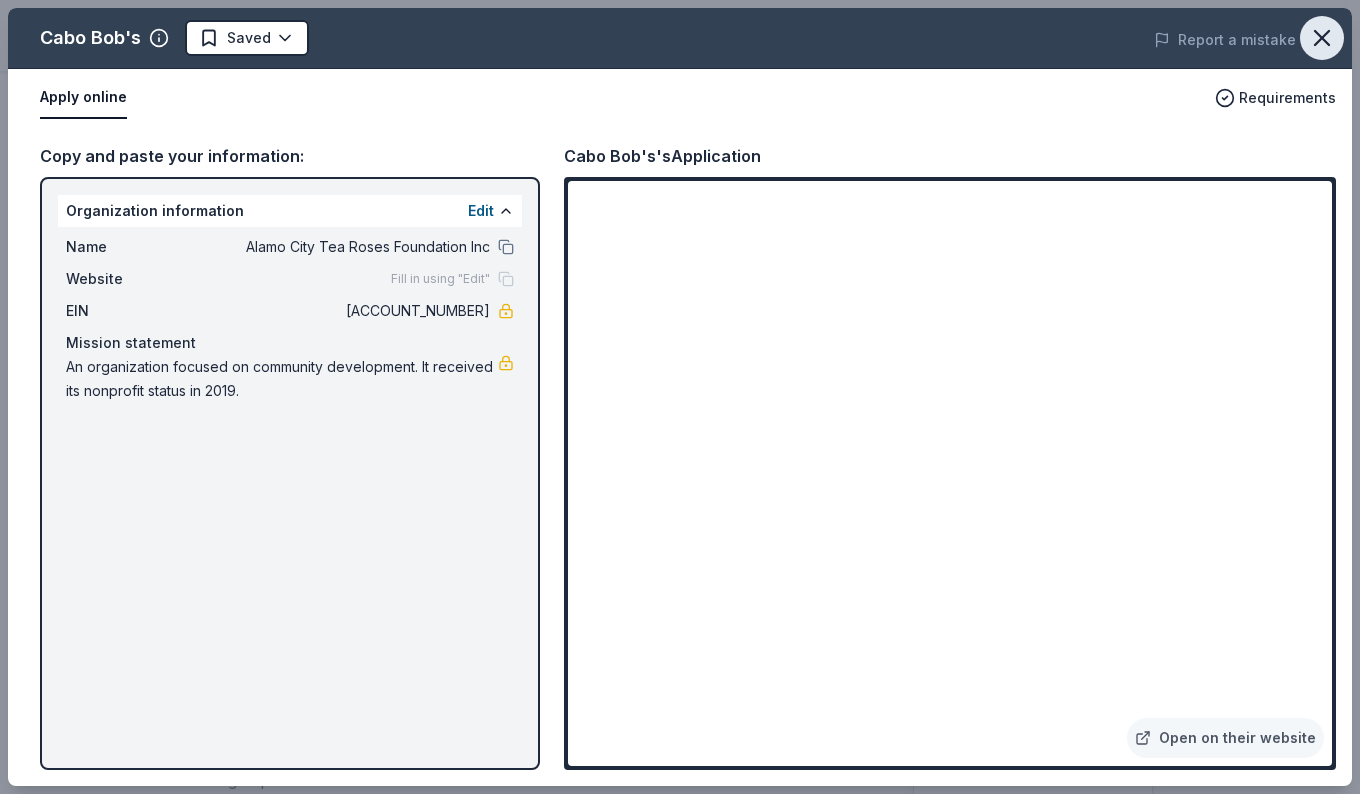 click 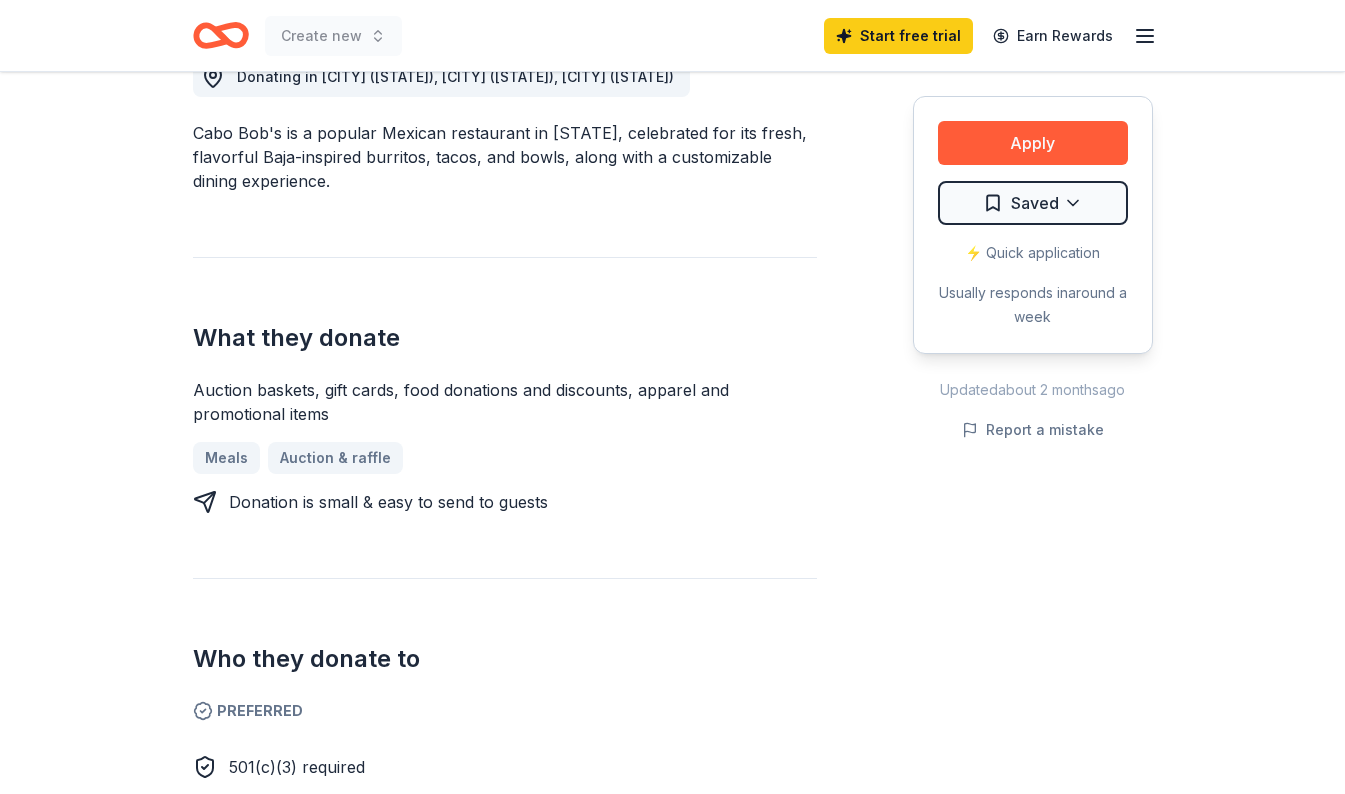 scroll, scrollTop: 639, scrollLeft: 0, axis: vertical 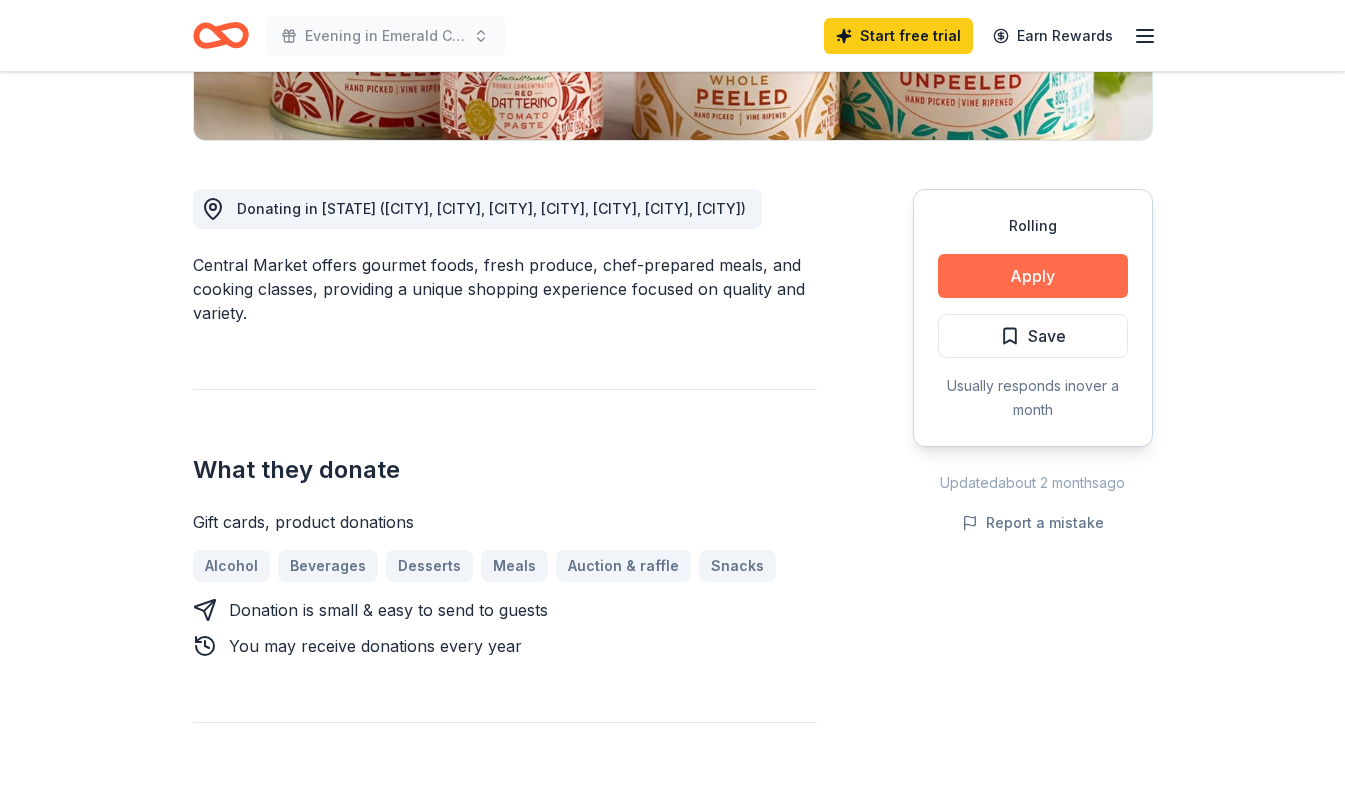 click on "Apply" at bounding box center [1033, 276] 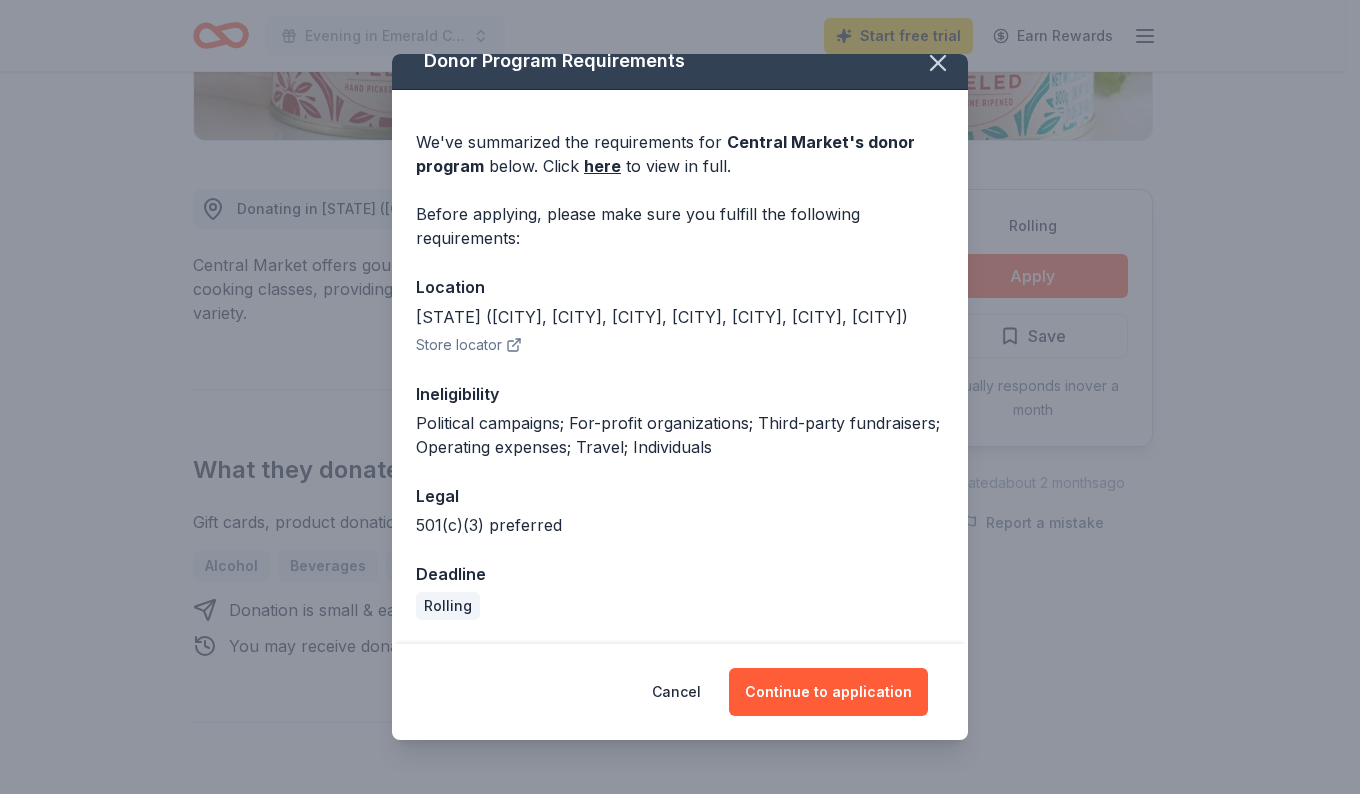 scroll, scrollTop: 44, scrollLeft: 0, axis: vertical 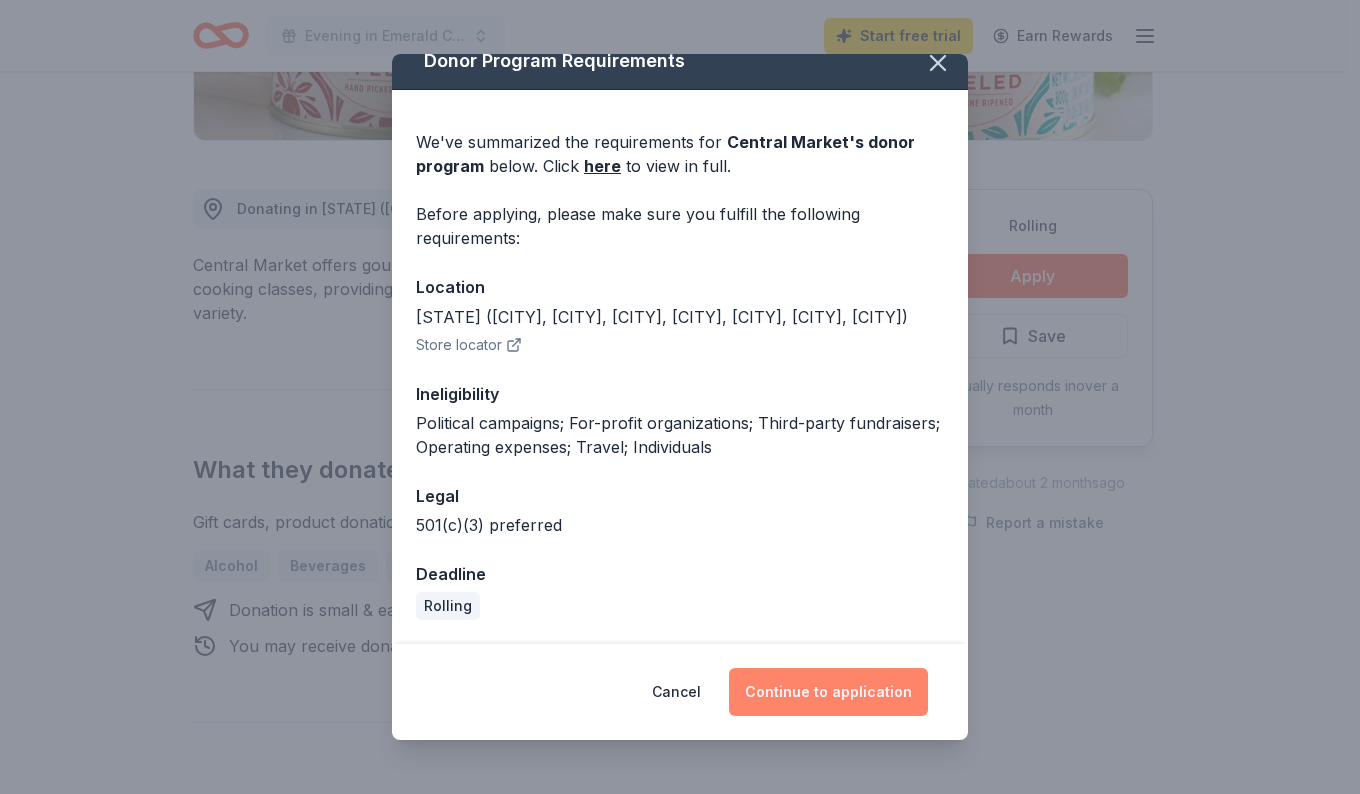 click on "Continue to application" at bounding box center (828, 692) 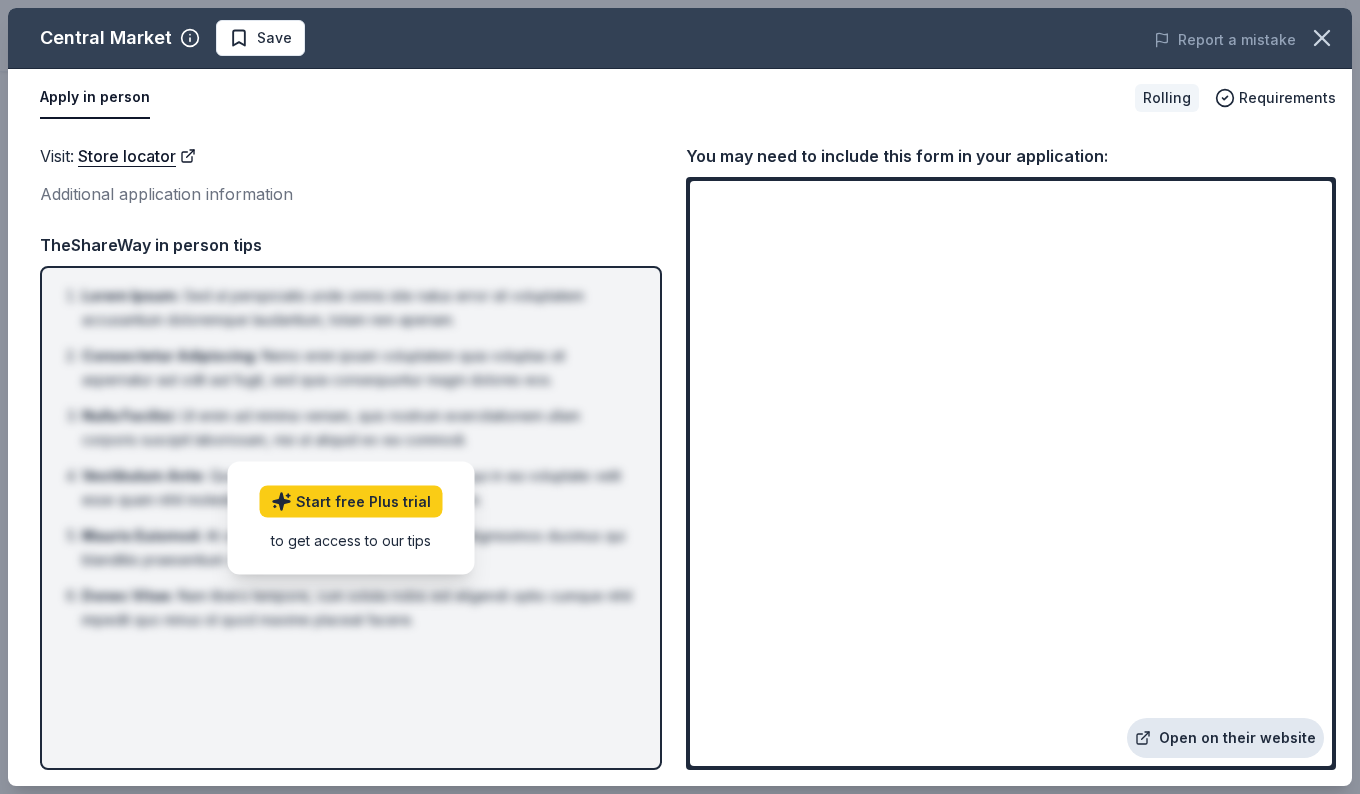 click on "Open on their website" at bounding box center [1225, 738] 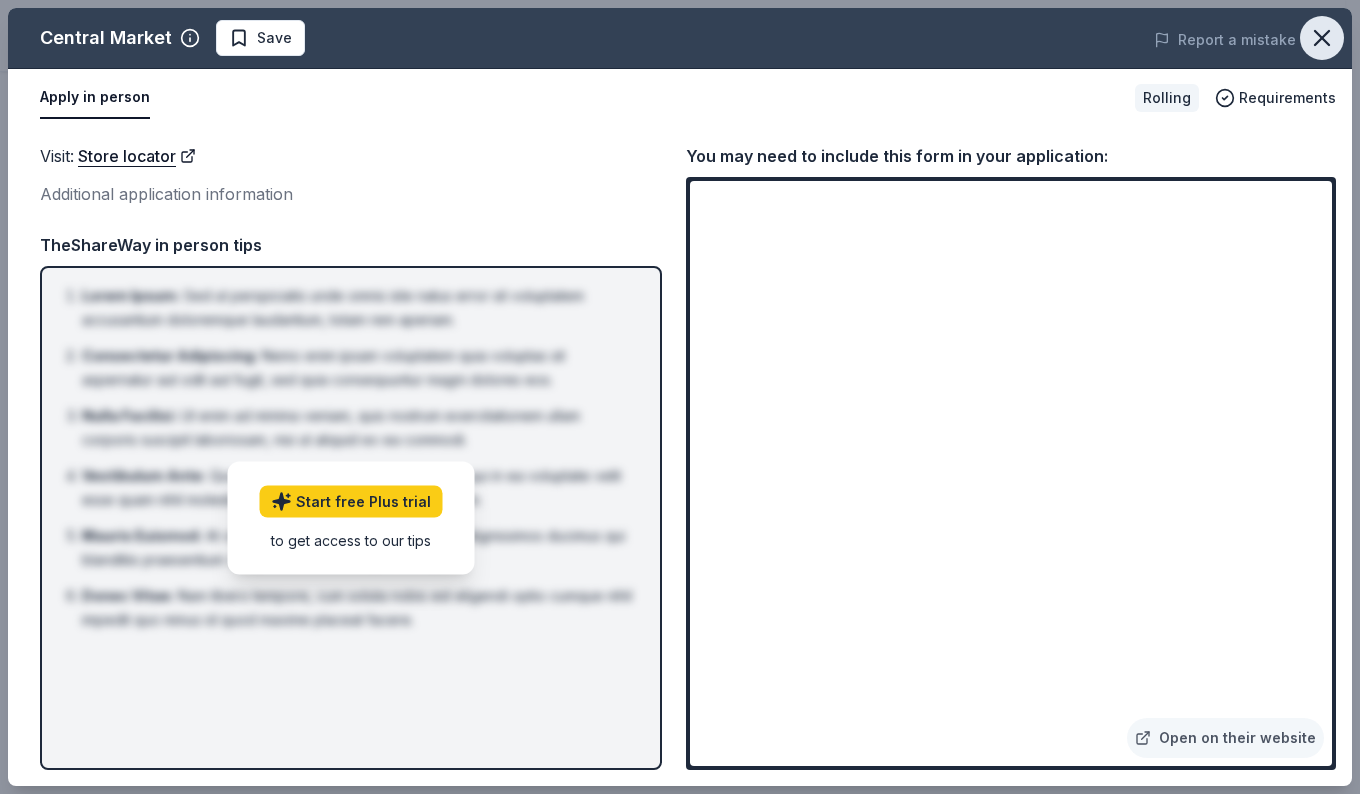 click 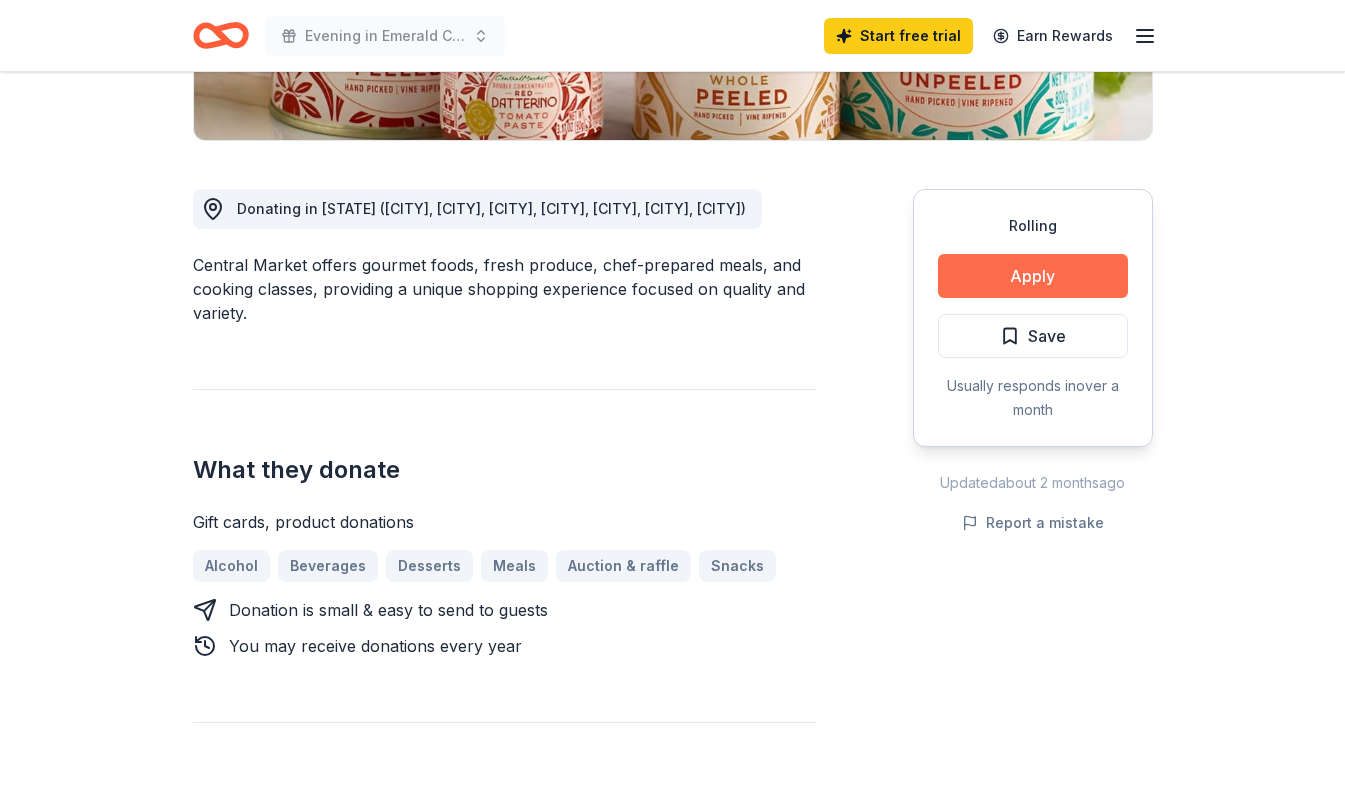 click on "Apply" at bounding box center (1033, 276) 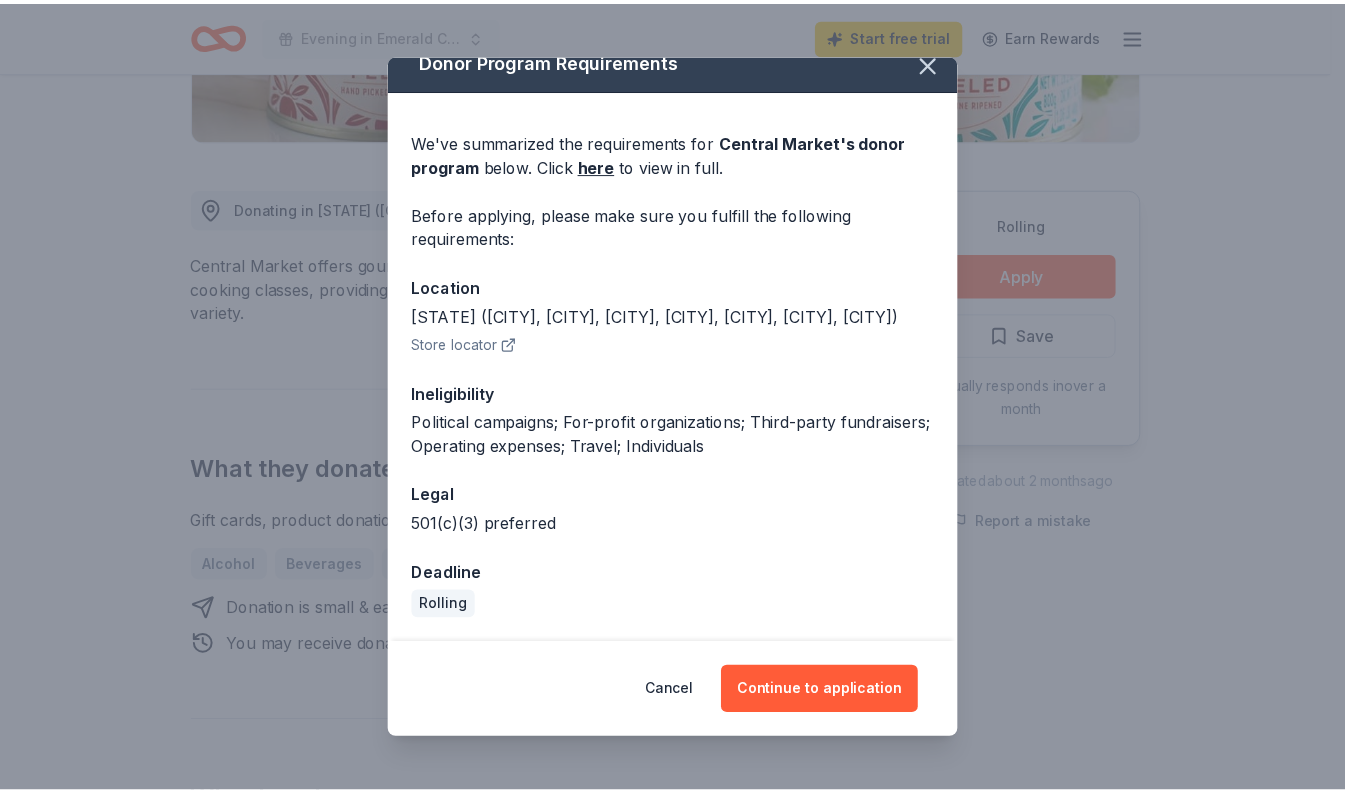 scroll, scrollTop: 44, scrollLeft: 0, axis: vertical 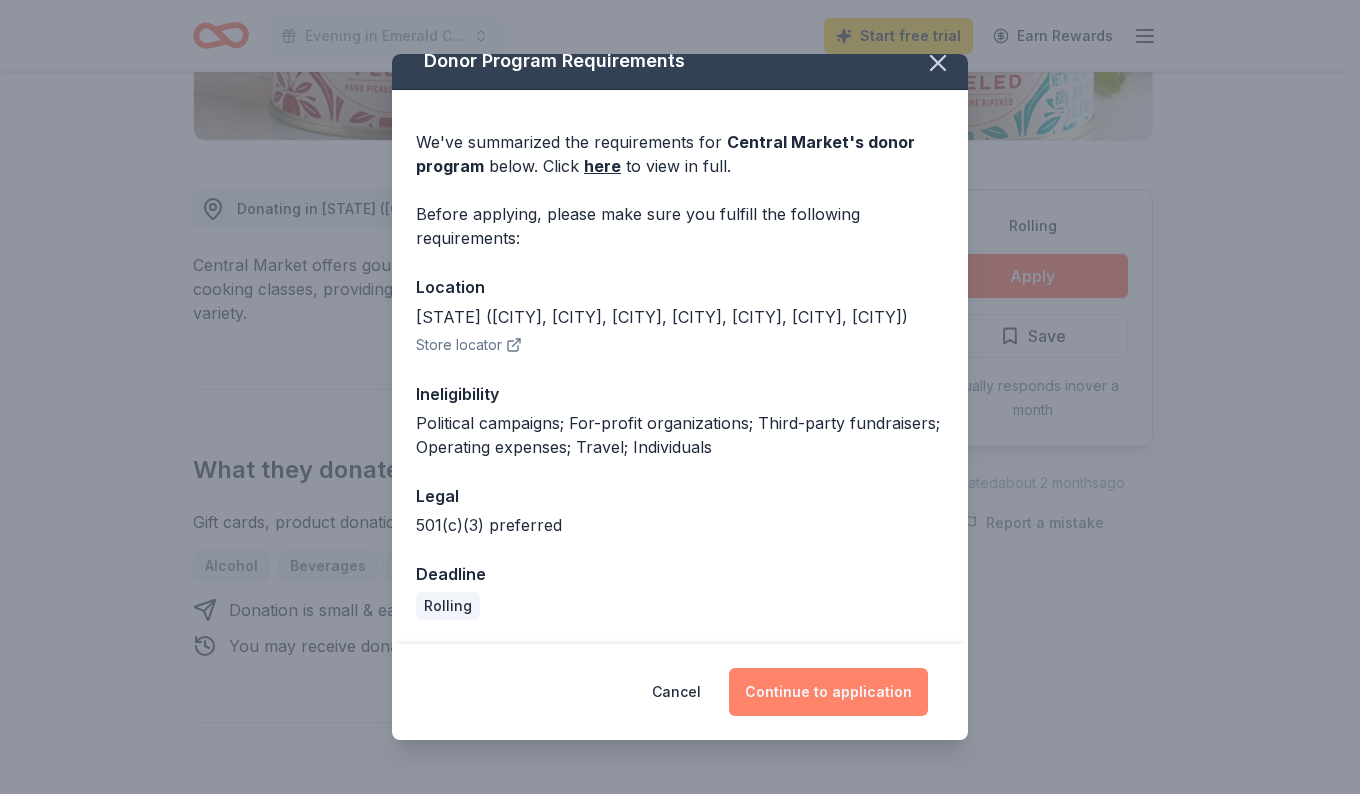 click on "Continue to application" at bounding box center (828, 692) 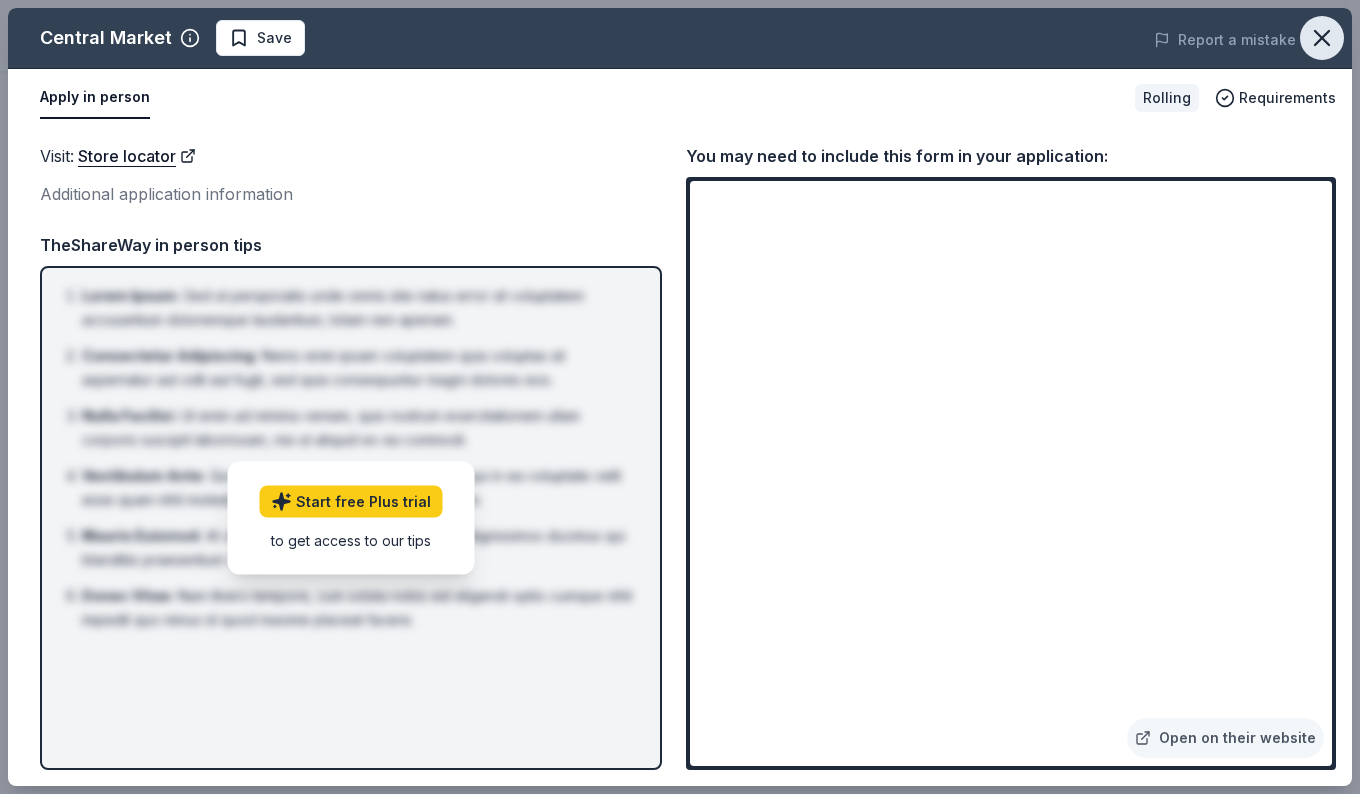 click 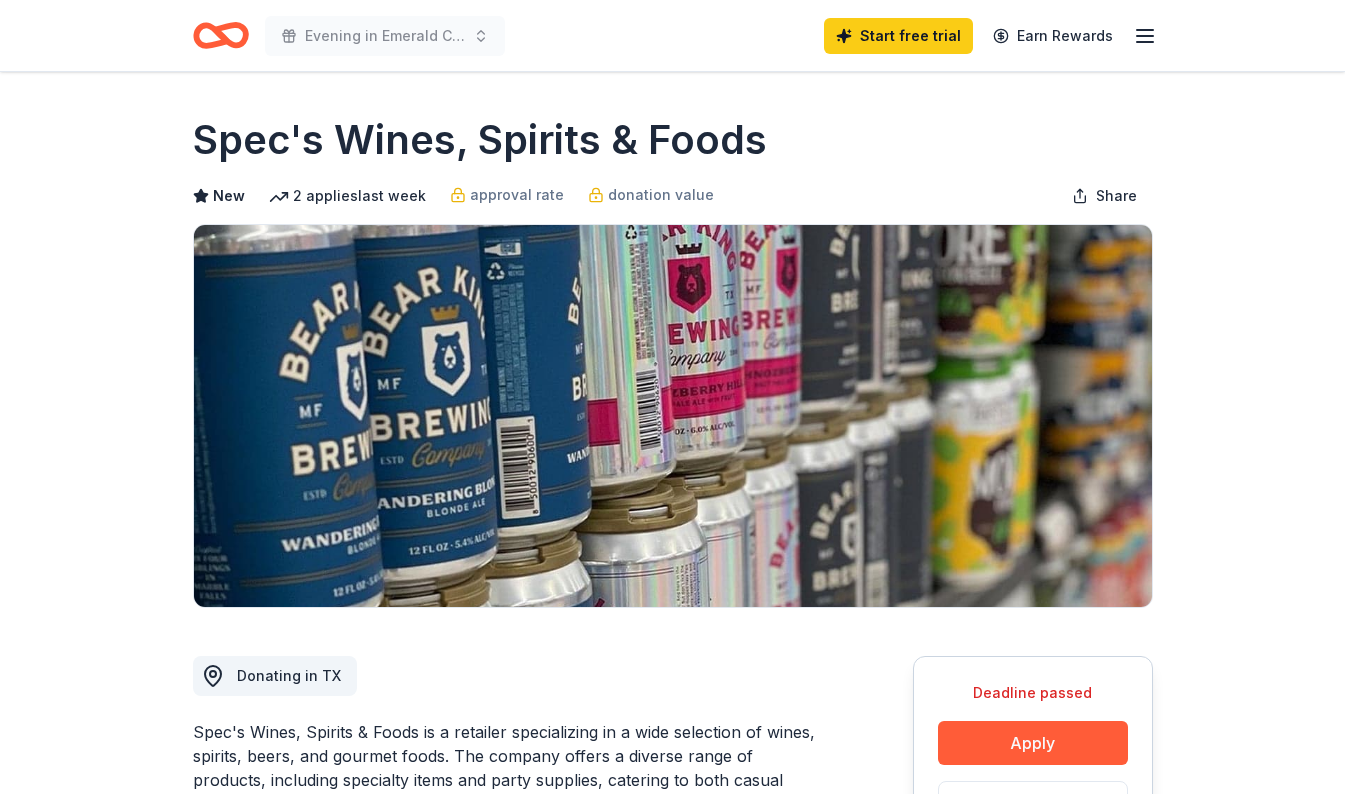 scroll, scrollTop: 0, scrollLeft: 0, axis: both 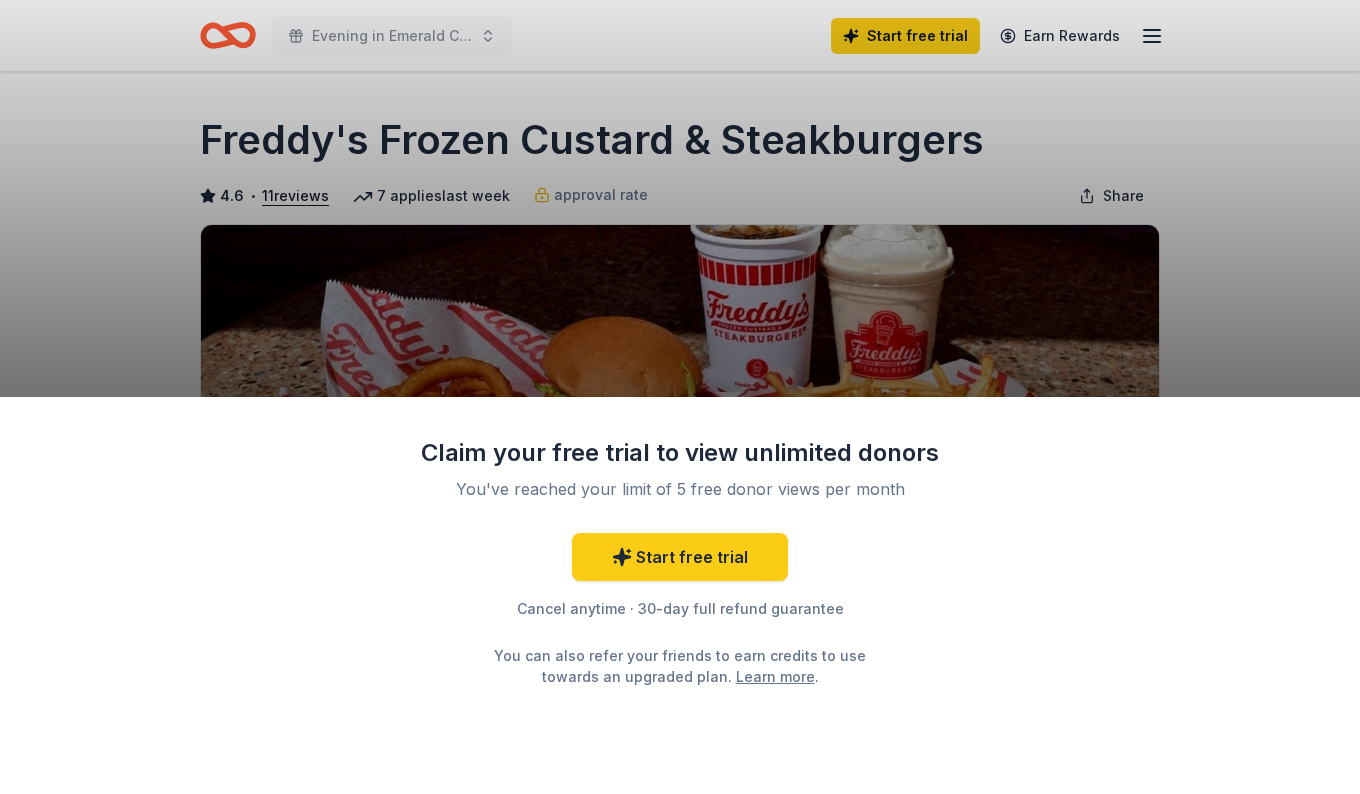 click on "Claim your free trial to view unlimited donors You've reached your limit of 5 free donor views per month Start free  trial Cancel anytime · 30-day full refund guarantee You can also refer your friends to earn credits to use towards an upgraded plan.   Learn more ." at bounding box center [680, 397] 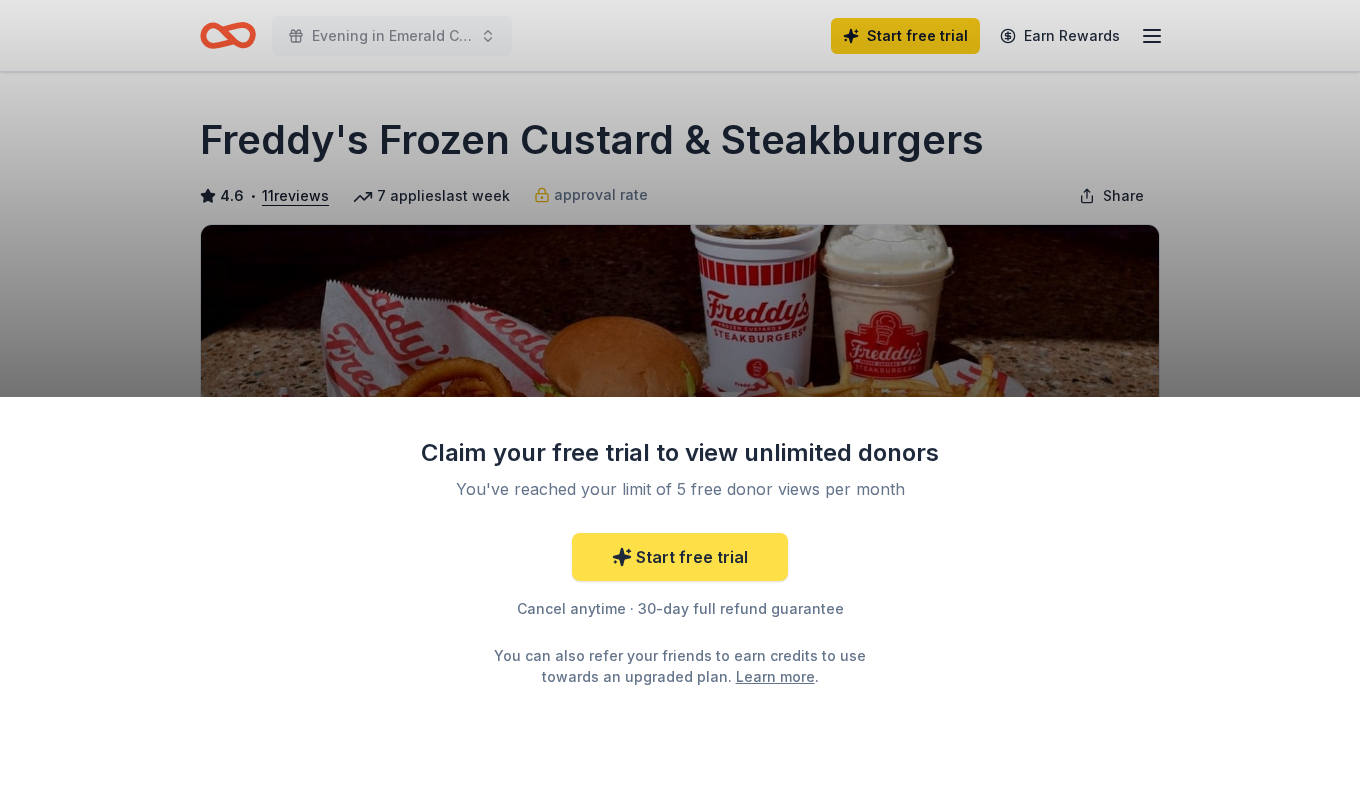 click on "Start free  trial" at bounding box center [680, 557] 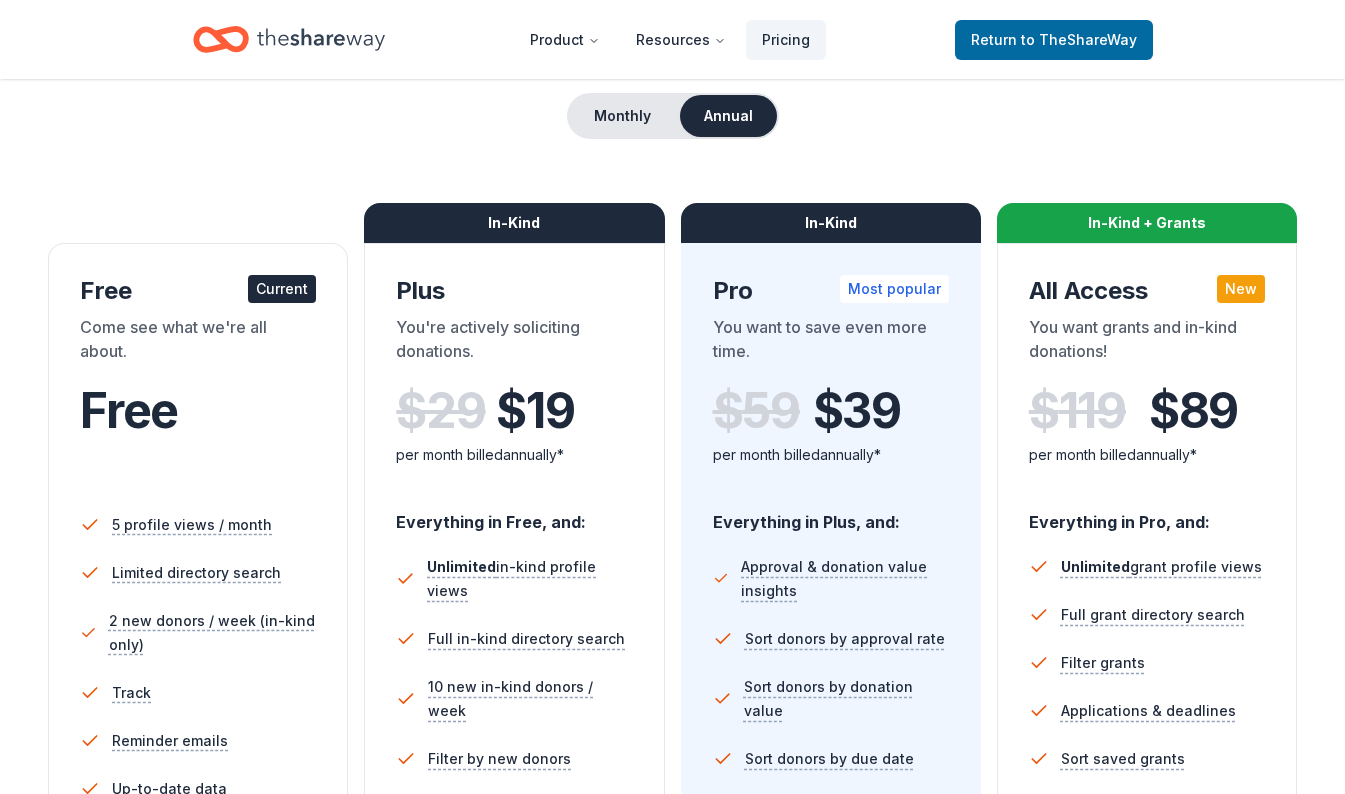 scroll, scrollTop: 213, scrollLeft: 0, axis: vertical 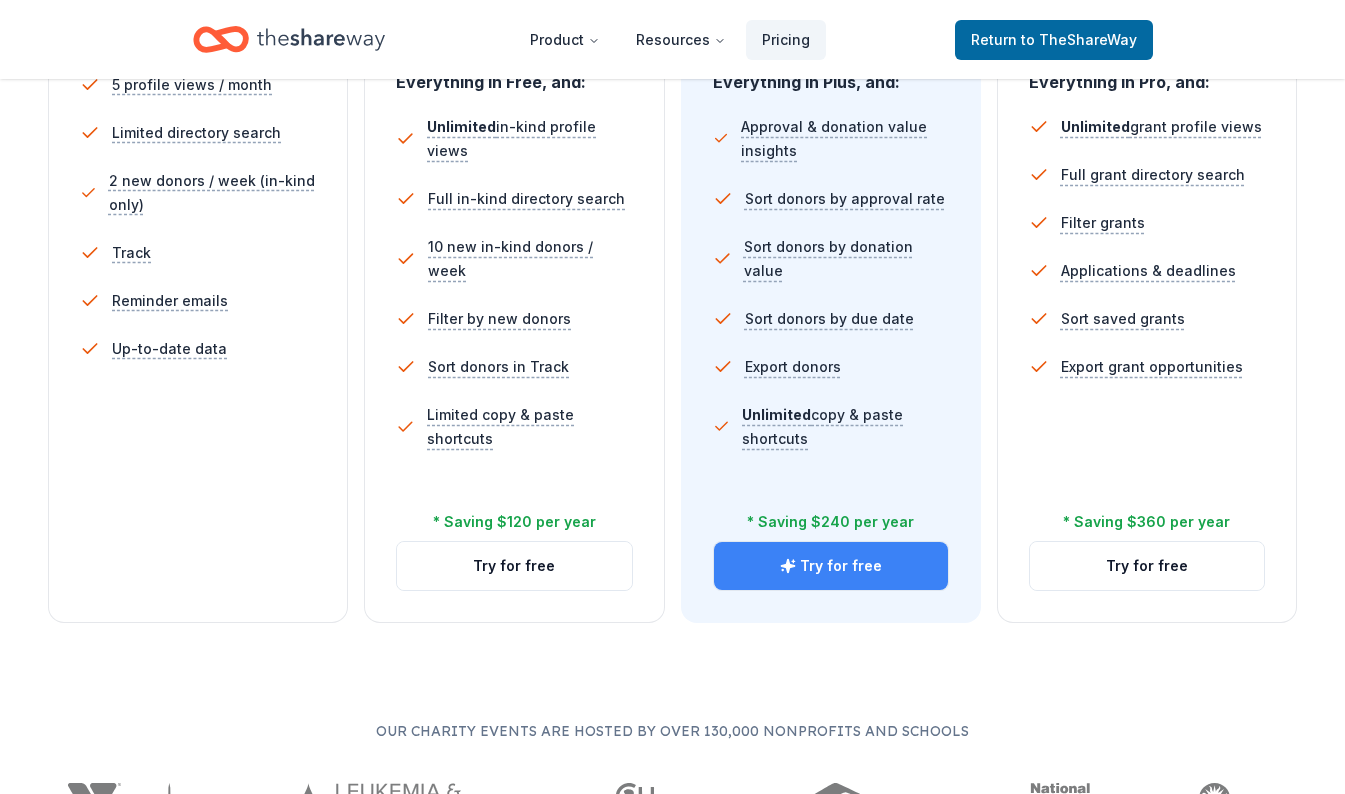 click on "Try for free" at bounding box center (831, 566) 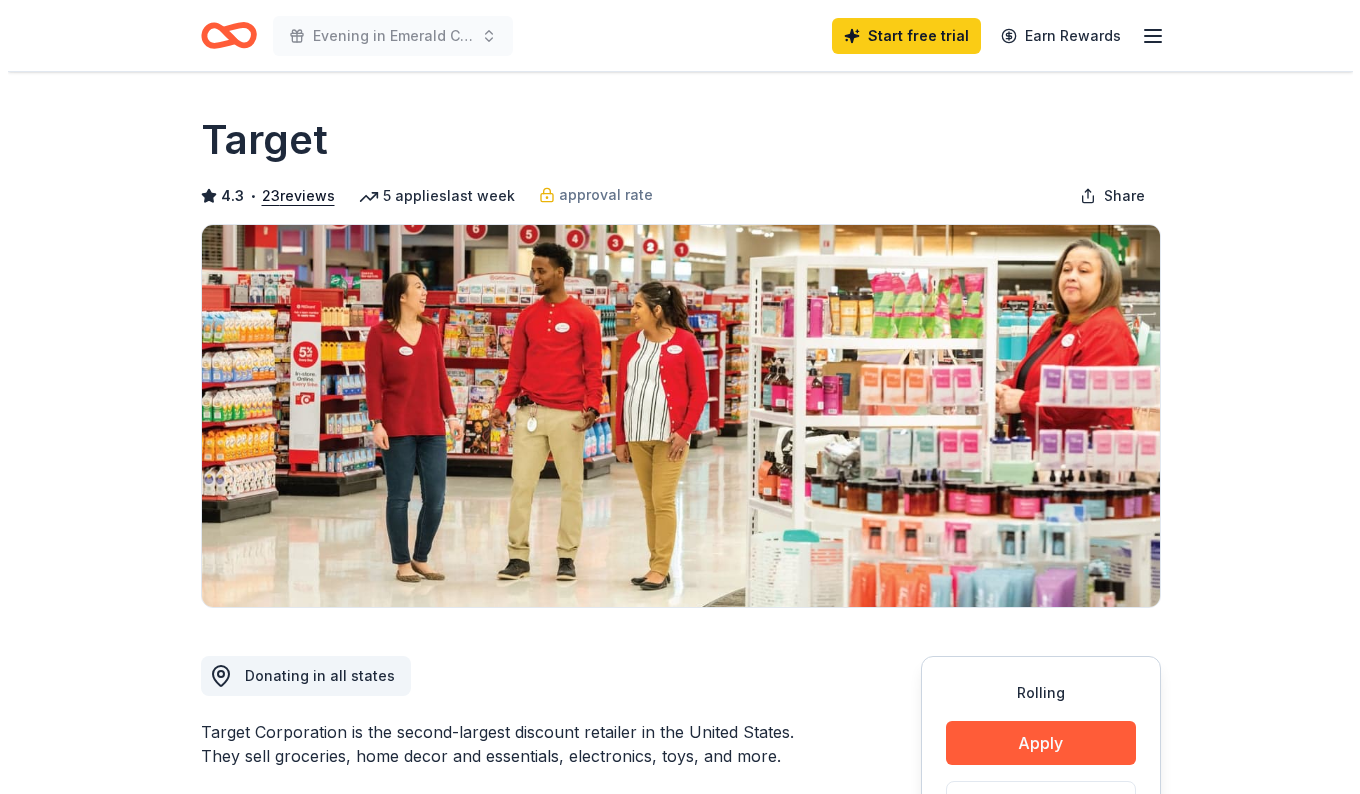scroll, scrollTop: 0, scrollLeft: 0, axis: both 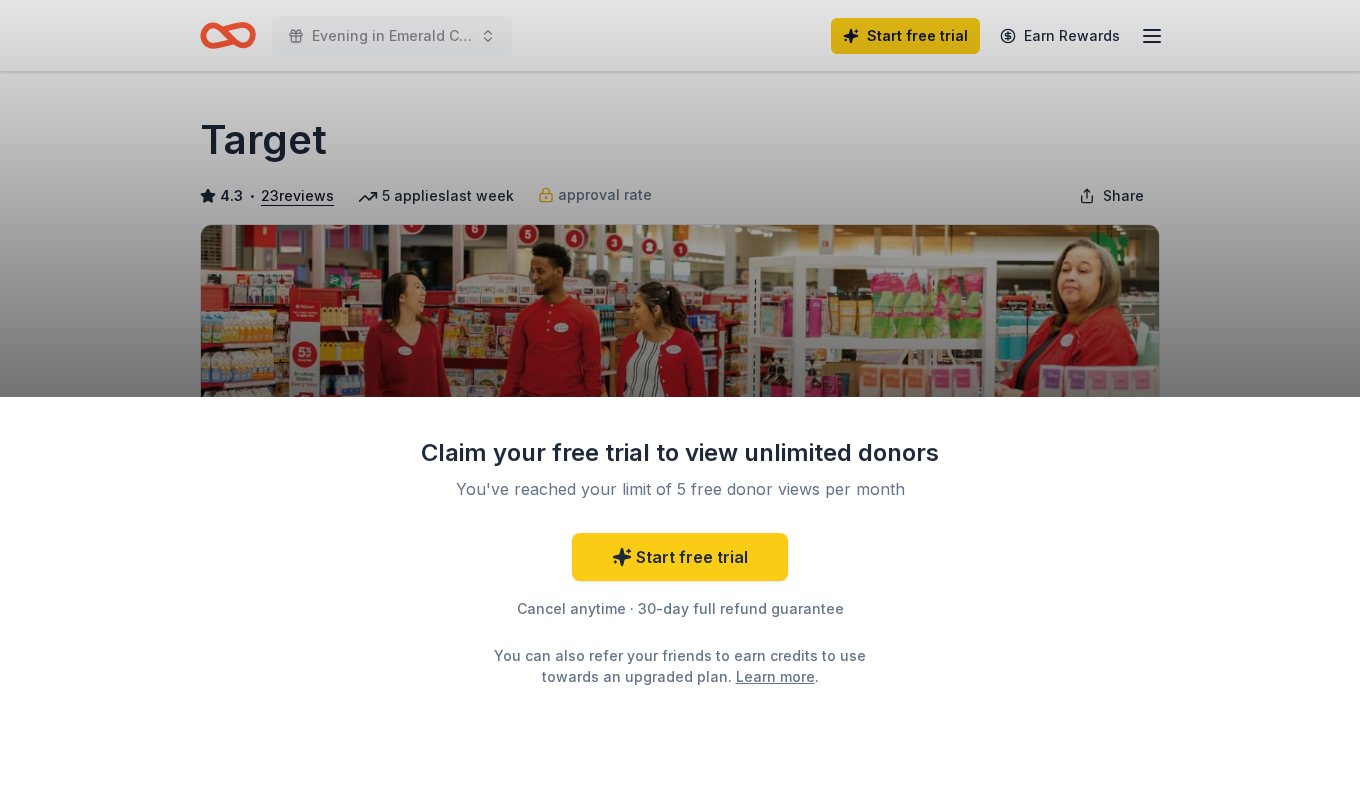 click on "Claim your free trial to view unlimited donors You've reached your limit of 5 free donor views per month Start free  trial Cancel anytime · 30-day full refund guarantee You can also refer your friends to earn credits to use towards an upgraded plan.   Learn more ." at bounding box center (680, 397) 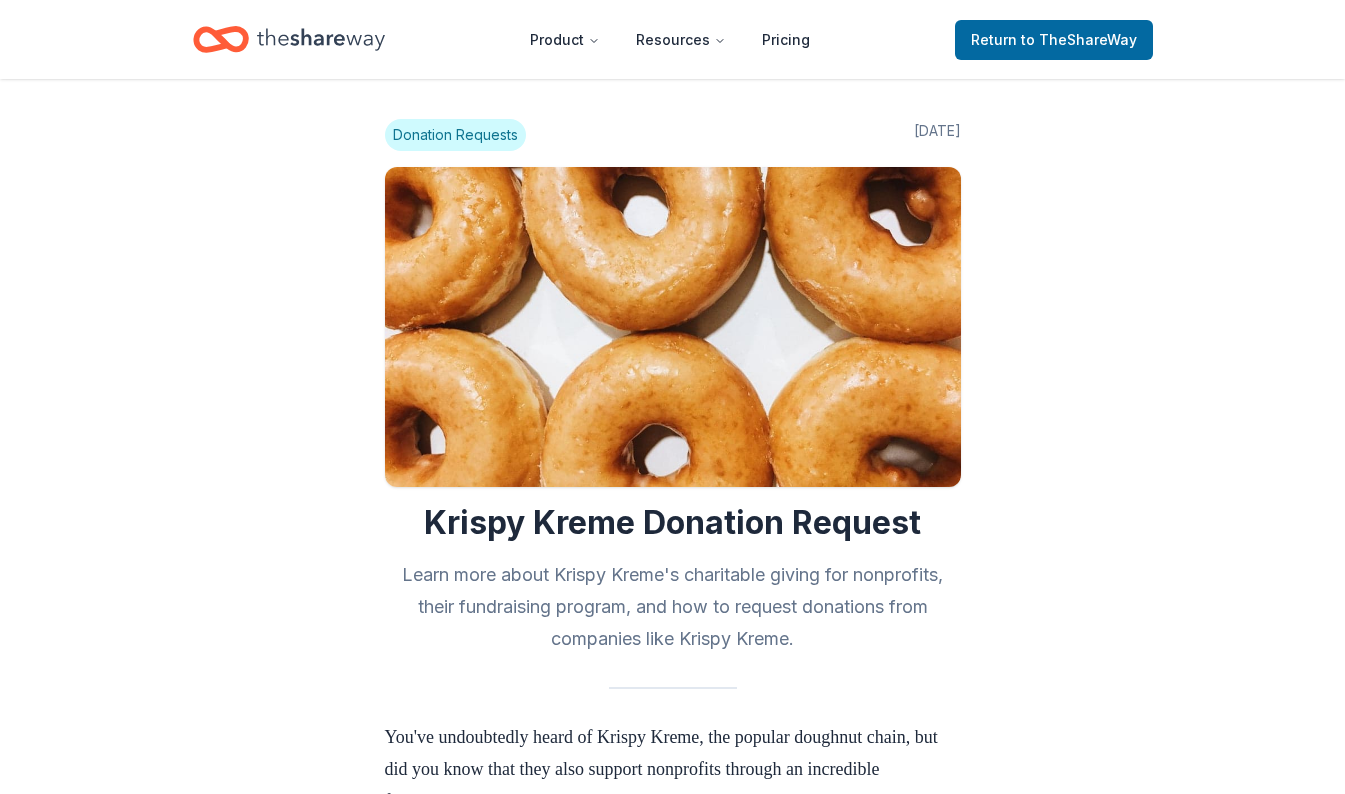 scroll, scrollTop: 0, scrollLeft: 0, axis: both 